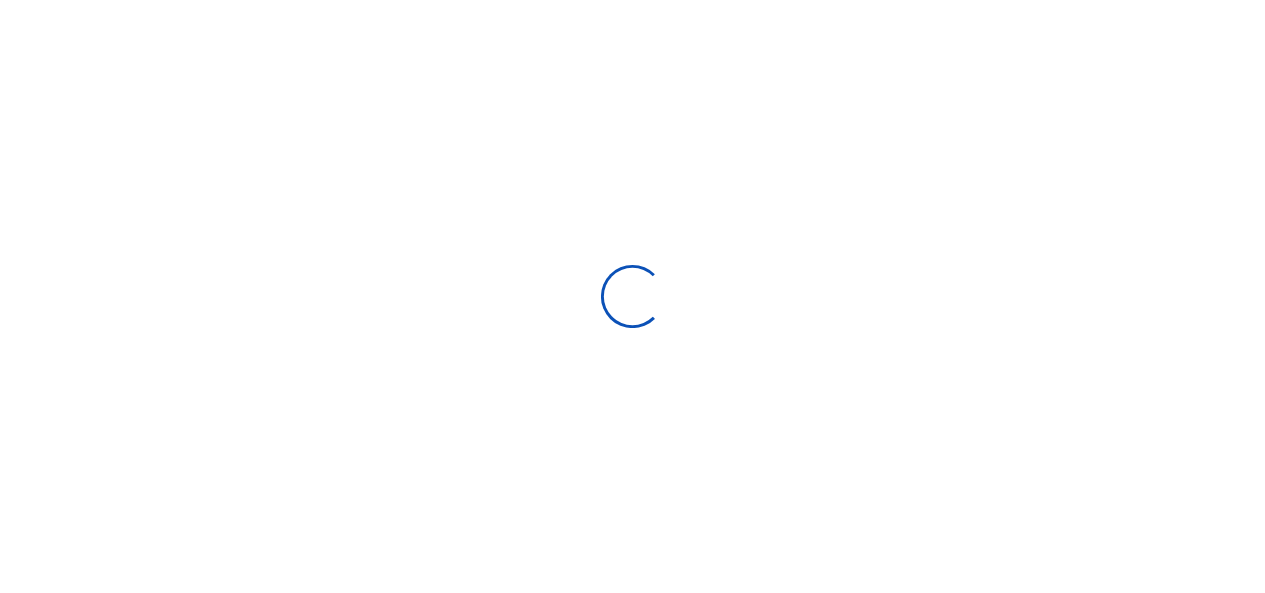 scroll, scrollTop: 0, scrollLeft: 0, axis: both 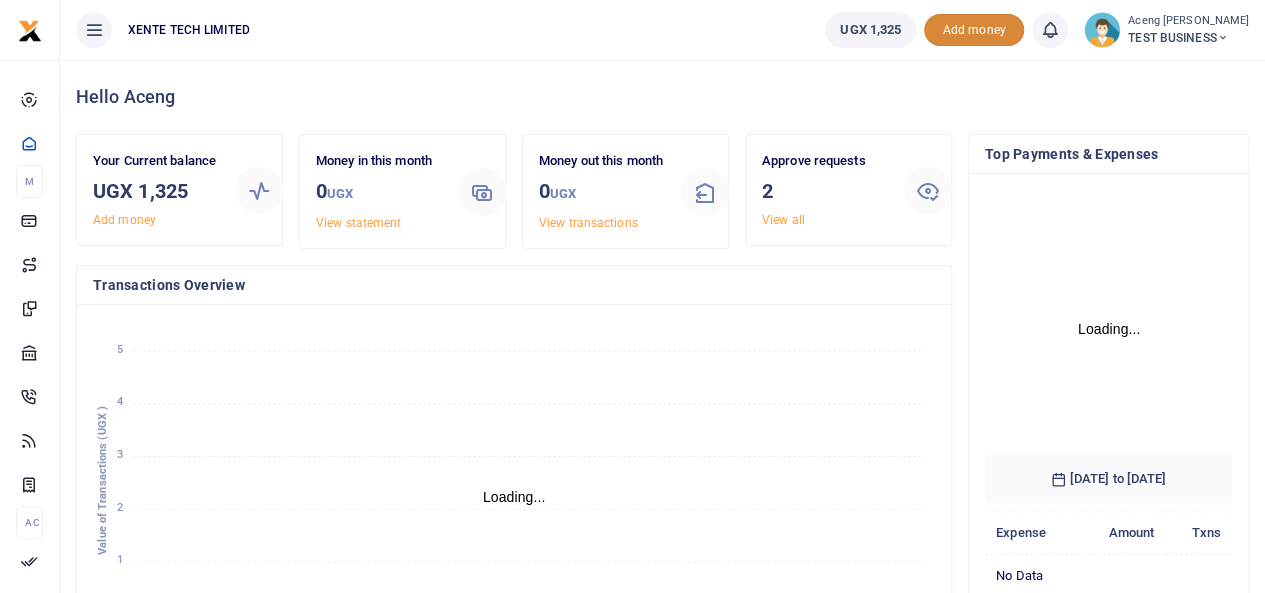 click on "Add money" at bounding box center [974, 30] 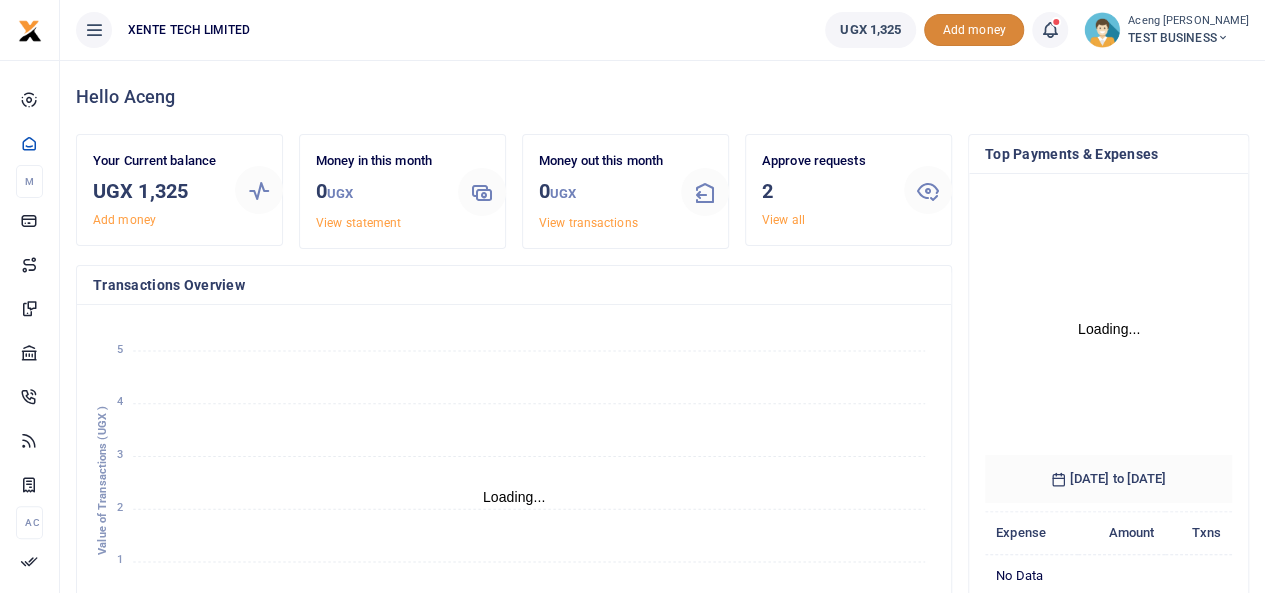 scroll, scrollTop: 265, scrollLeft: 232, axis: both 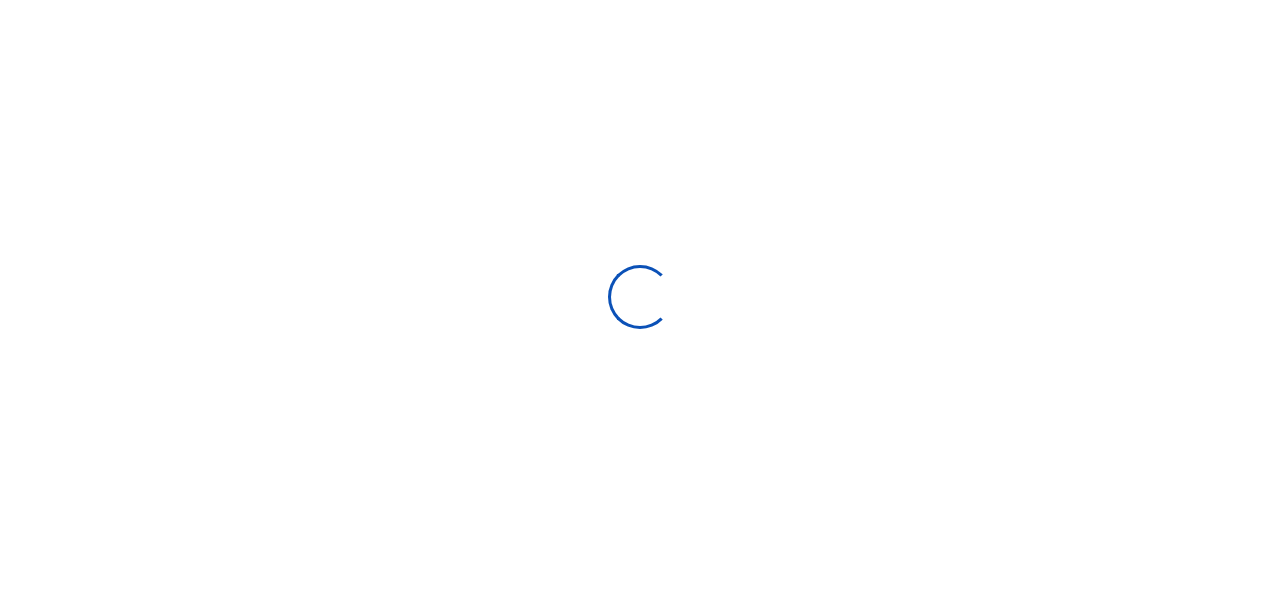 click at bounding box center [640, 296] 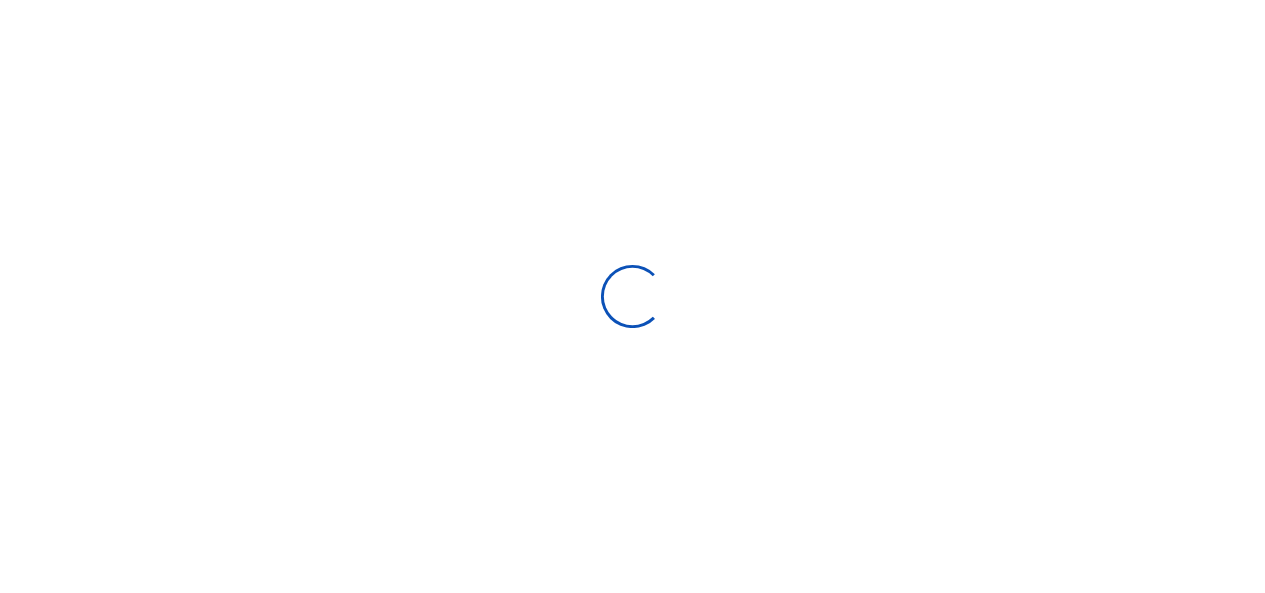 scroll, scrollTop: 0, scrollLeft: 0, axis: both 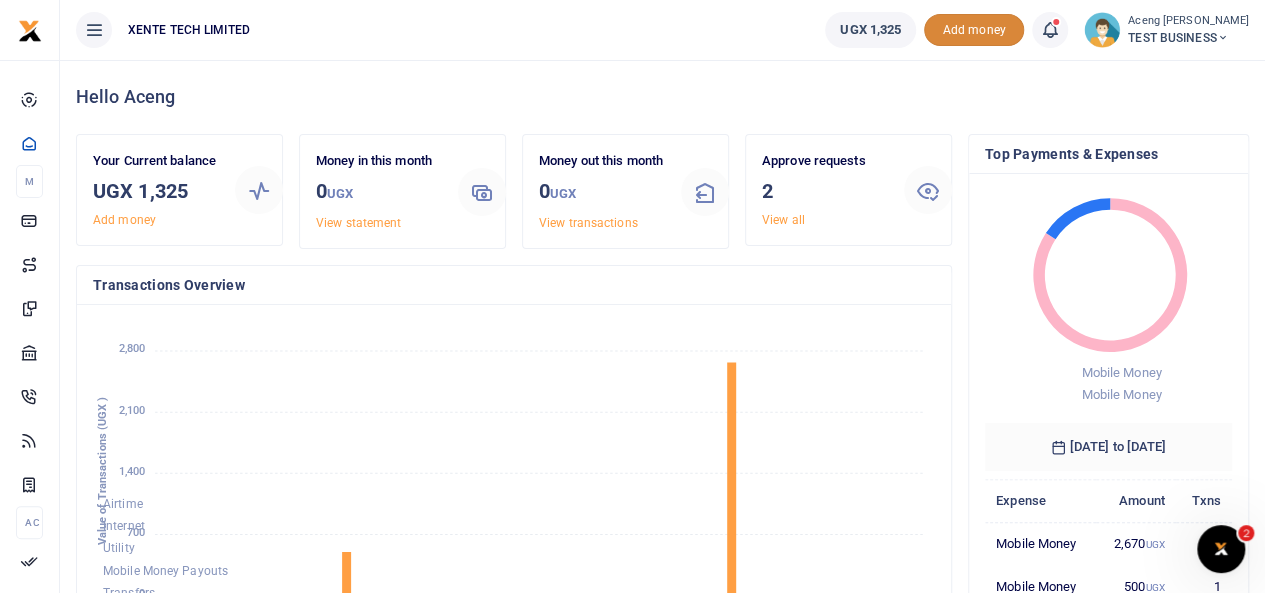 click on "Add money" at bounding box center (974, 30) 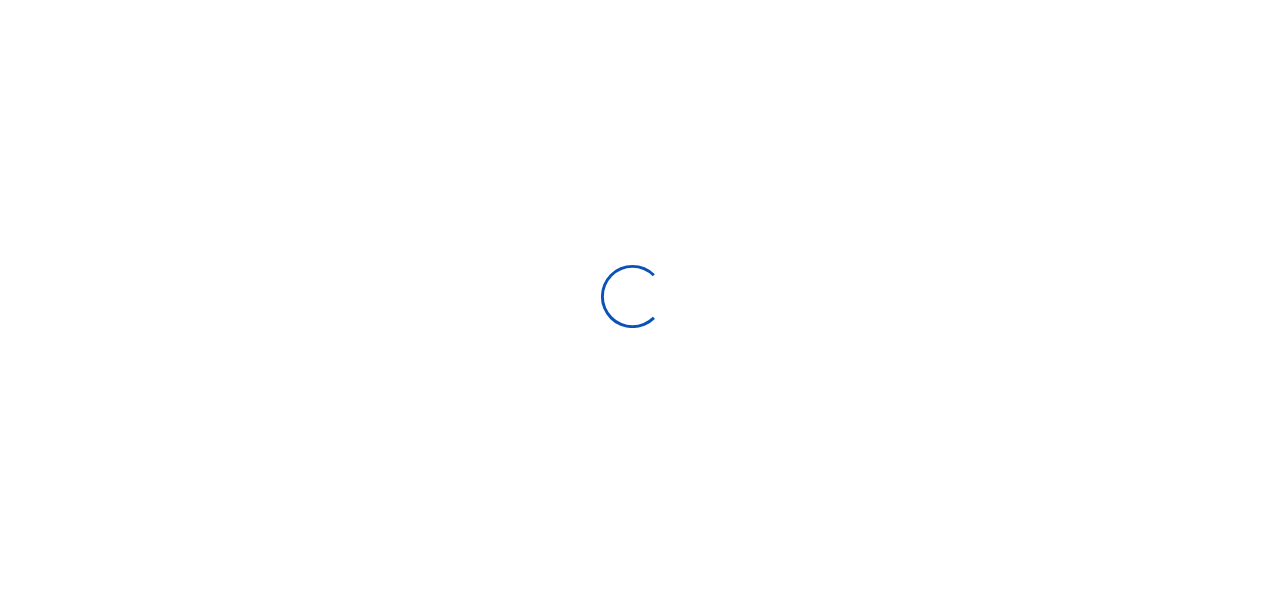 scroll, scrollTop: 0, scrollLeft: 0, axis: both 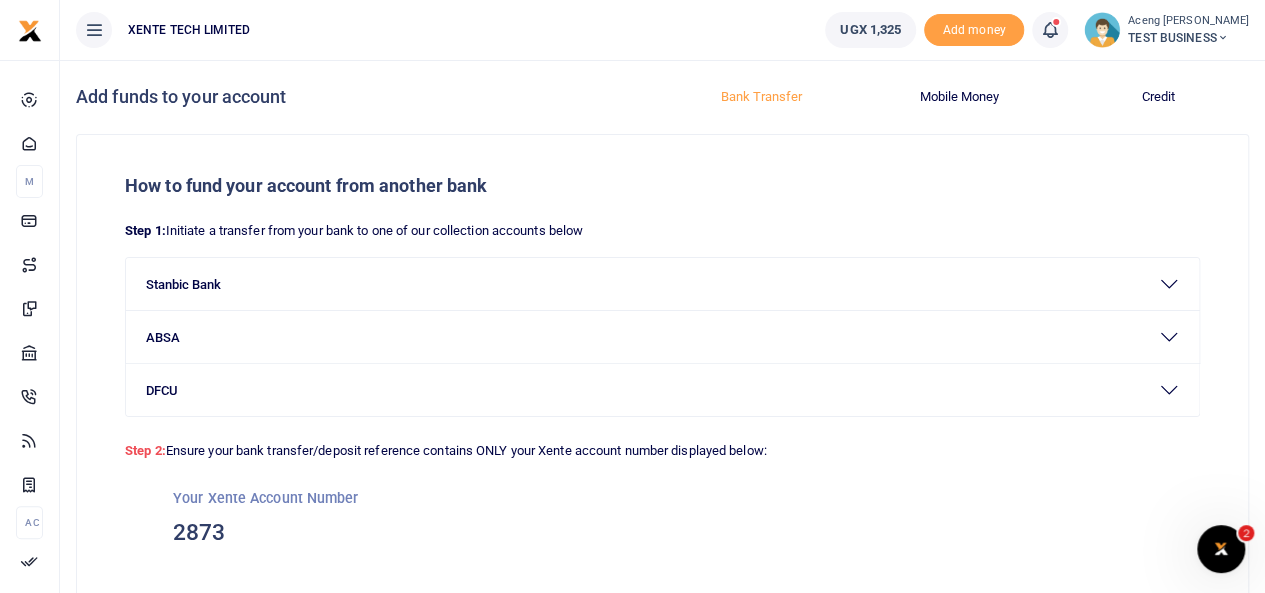 click on "Add funds to your account" at bounding box center [365, 97] 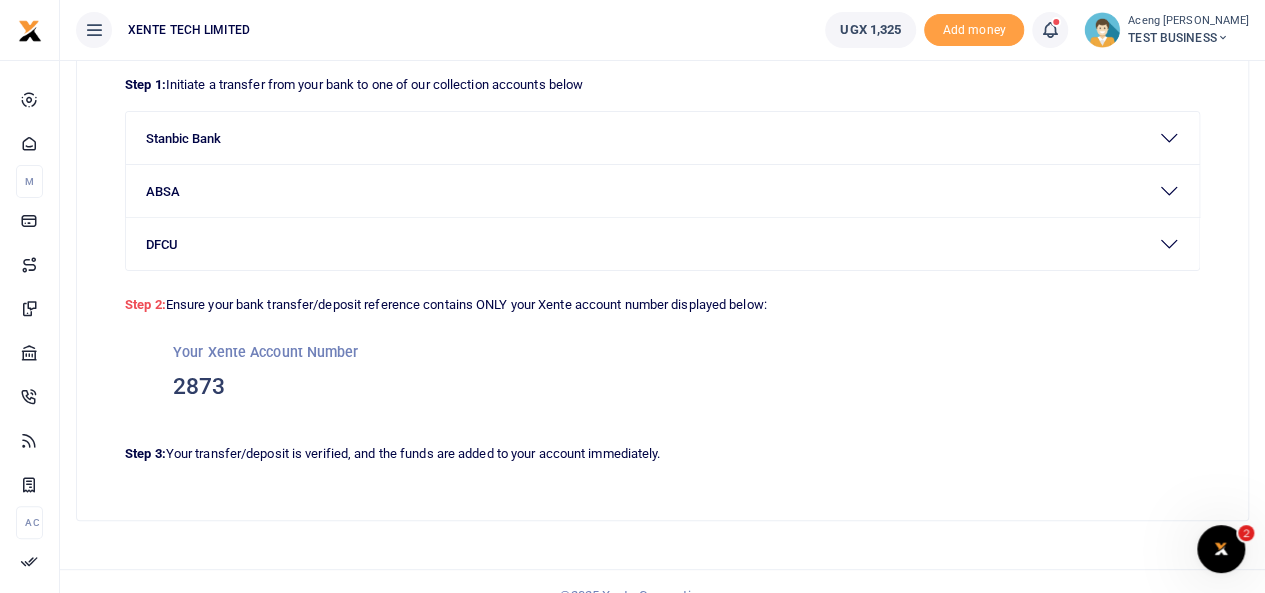 scroll, scrollTop: 0, scrollLeft: 0, axis: both 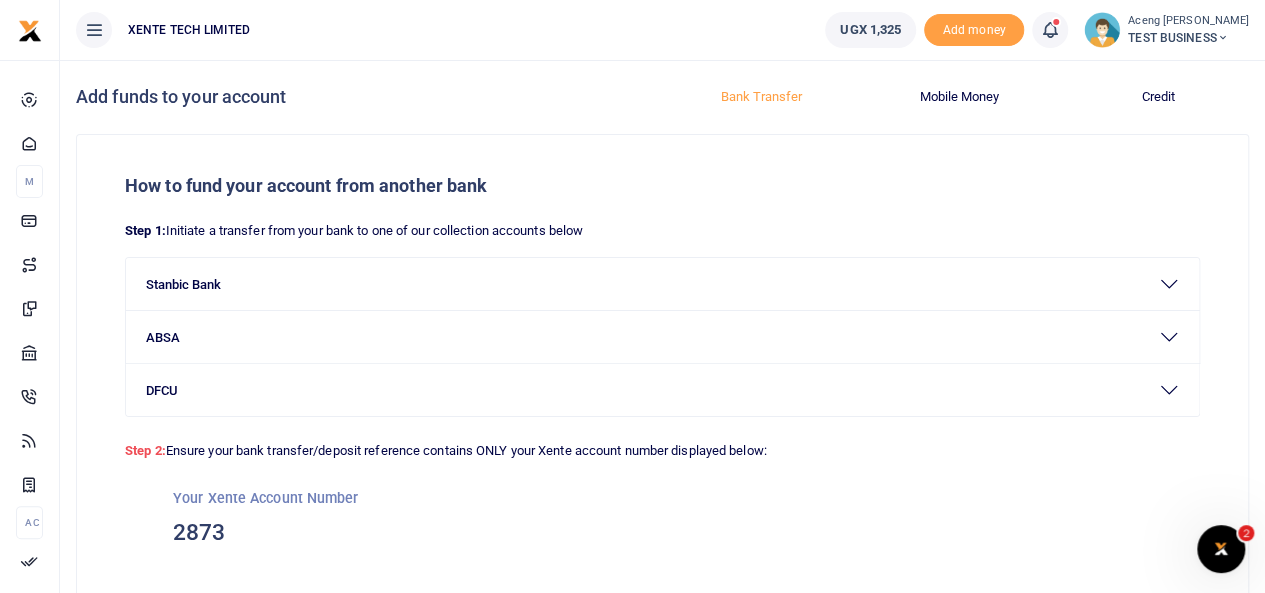 click on "TEST BUSINESS" at bounding box center (1188, 38) 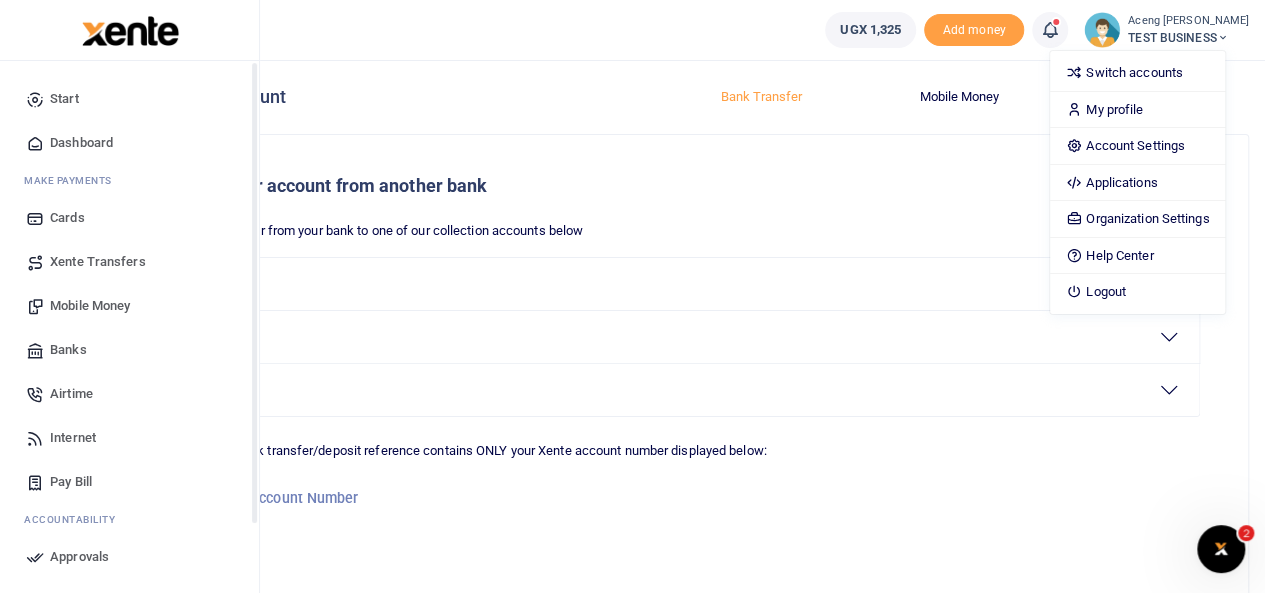 click on "Dashboard" at bounding box center (129, 143) 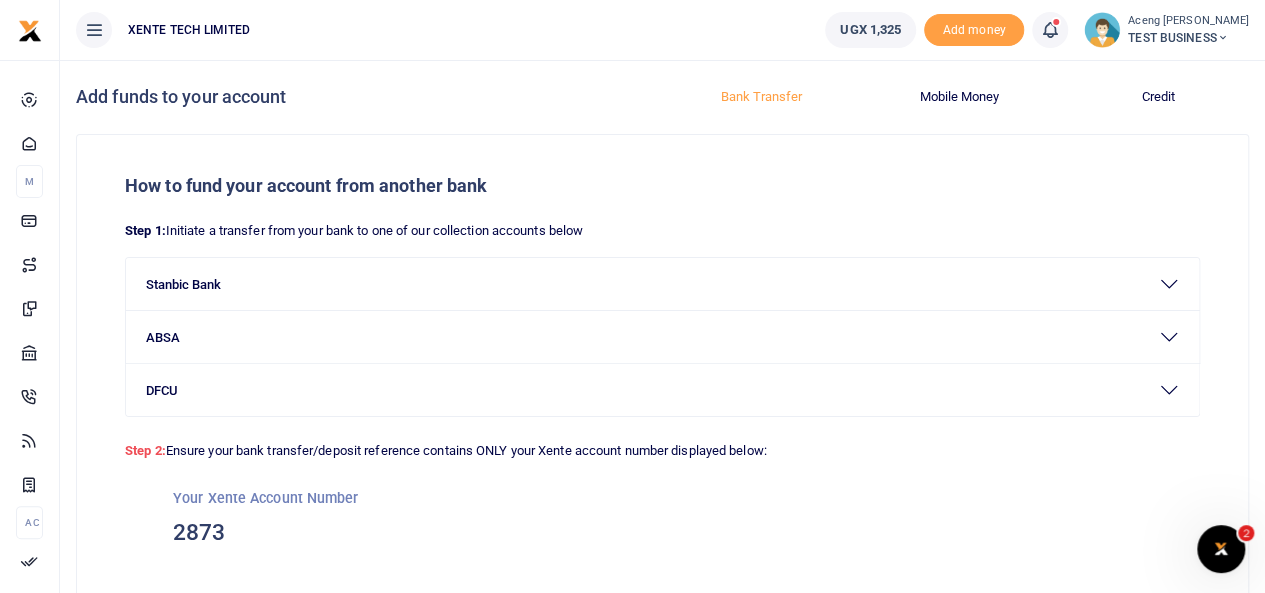 click on "XENTE TECH LIMITED" at bounding box center [434, 30] 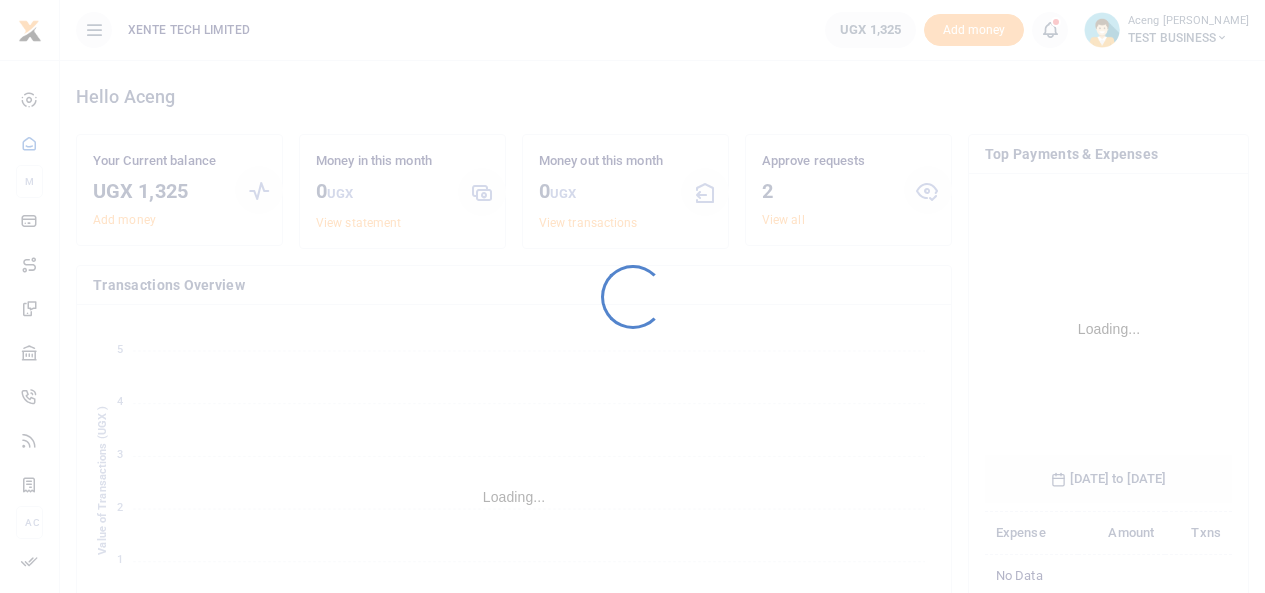 scroll, scrollTop: 0, scrollLeft: 0, axis: both 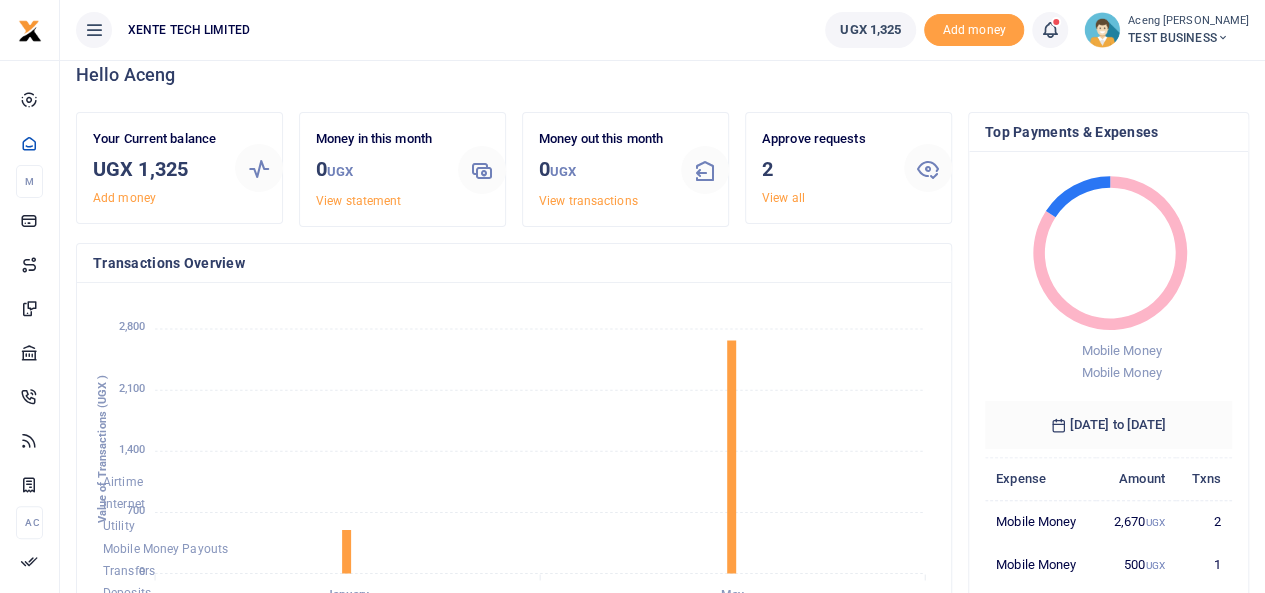 click on "TEST BUSINESS" at bounding box center (1188, 38) 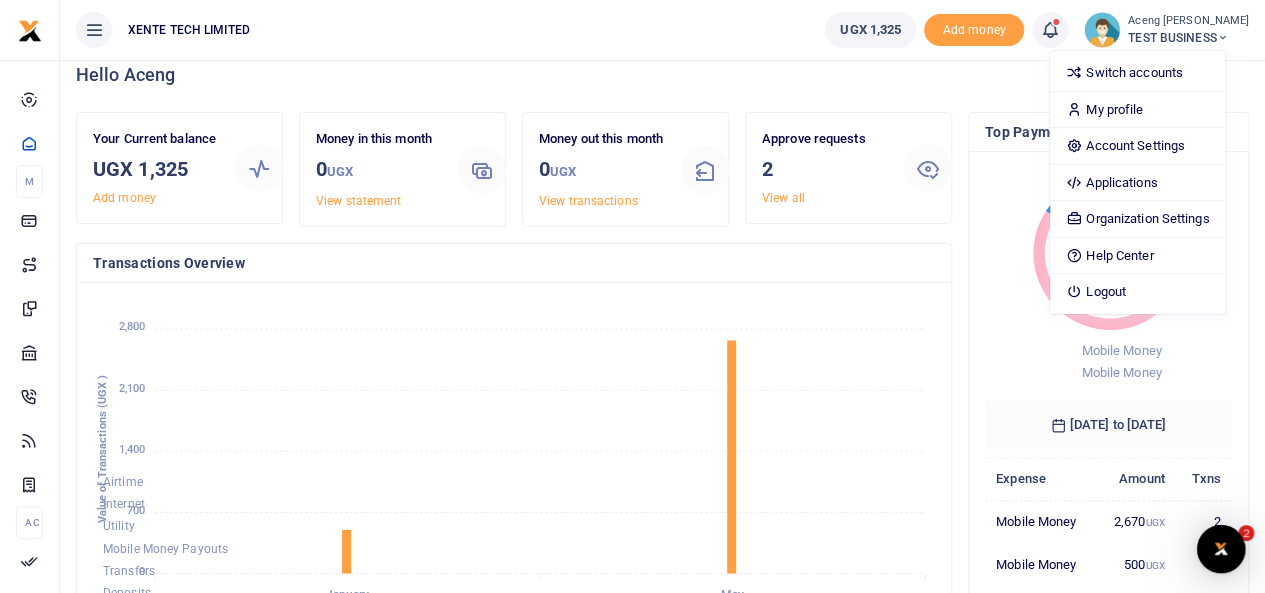 scroll, scrollTop: 0, scrollLeft: 0, axis: both 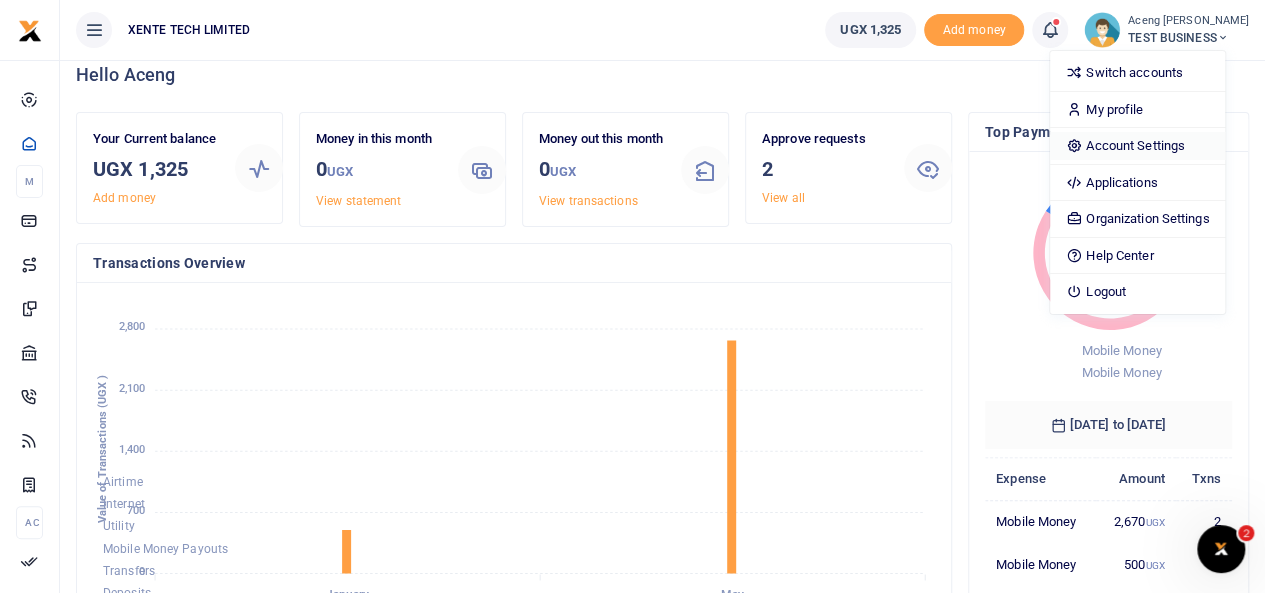 click on "Account Settings" at bounding box center [1137, 146] 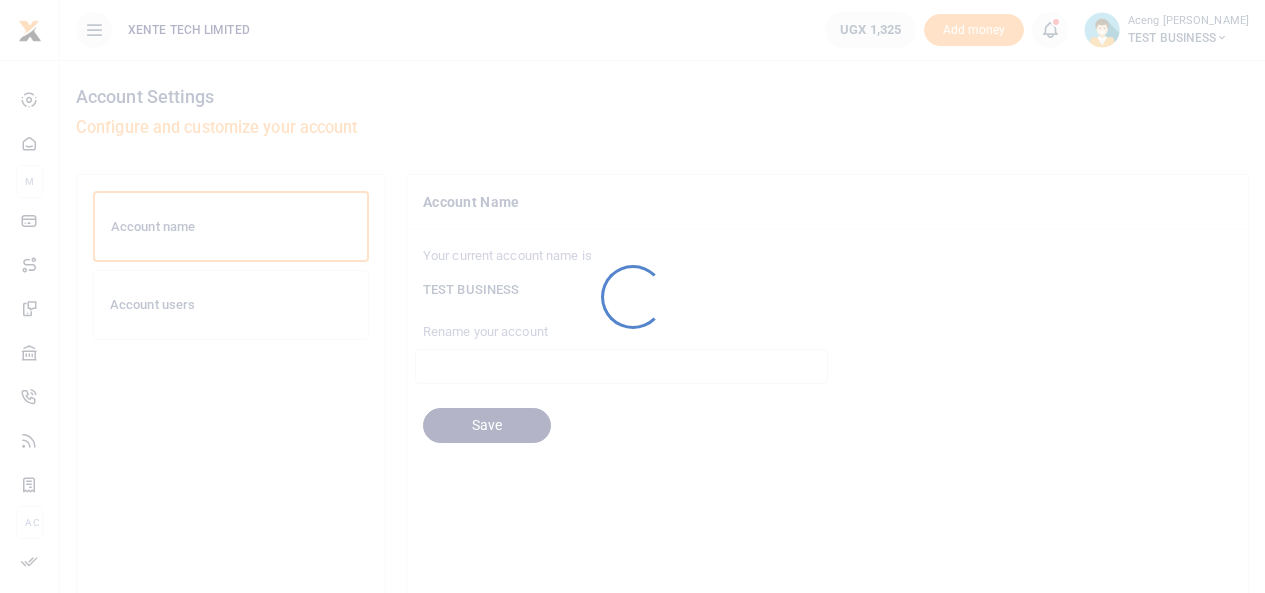 scroll, scrollTop: 0, scrollLeft: 0, axis: both 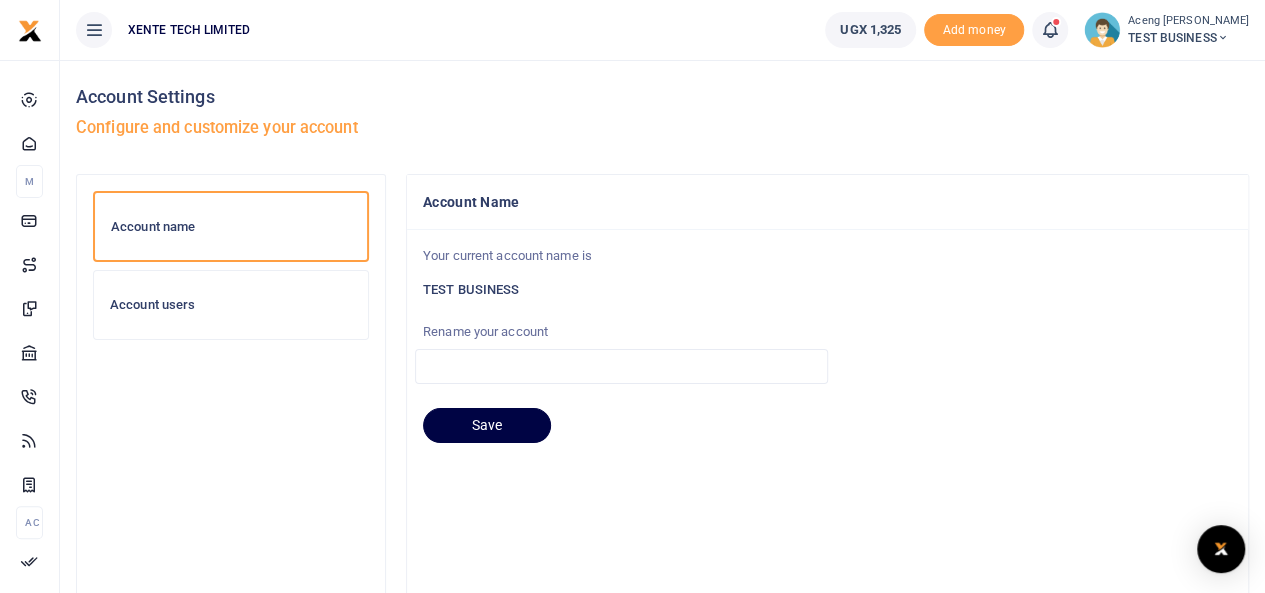 click on "Account users" at bounding box center (231, 305) 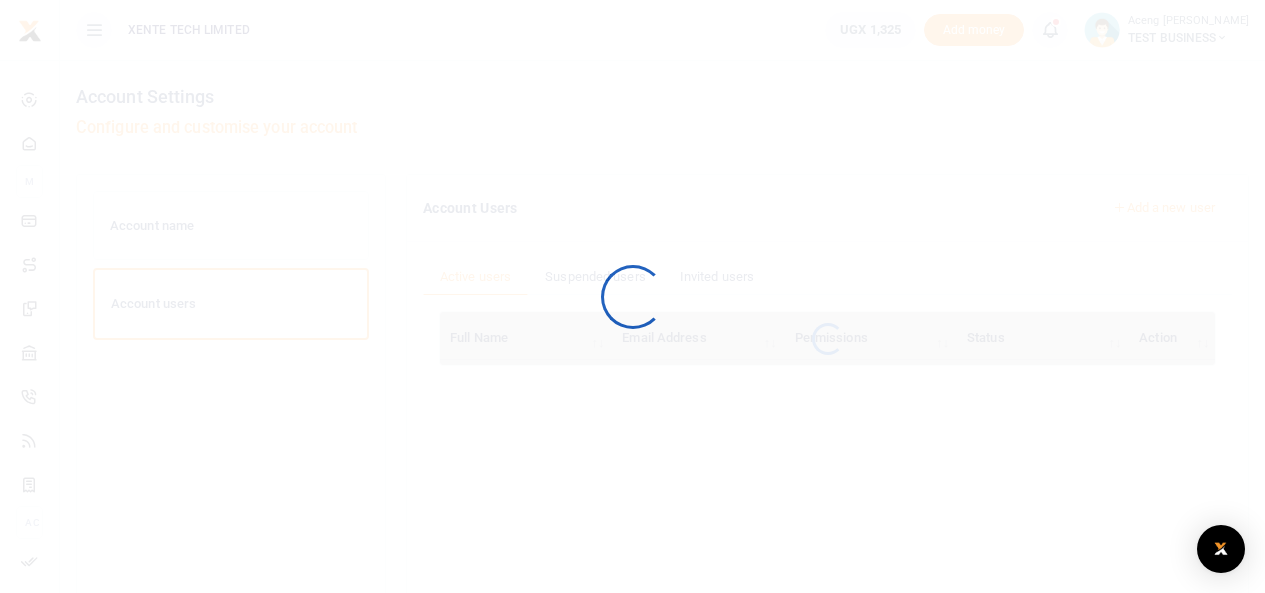 scroll, scrollTop: 0, scrollLeft: 0, axis: both 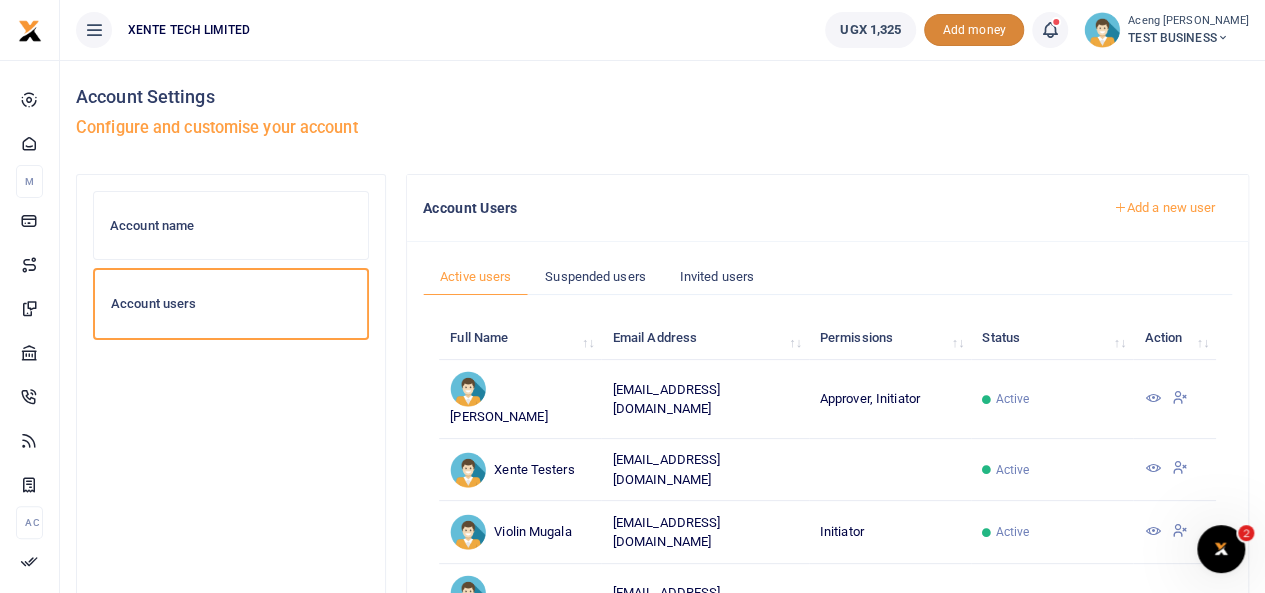 click on "Add money" at bounding box center (974, 30) 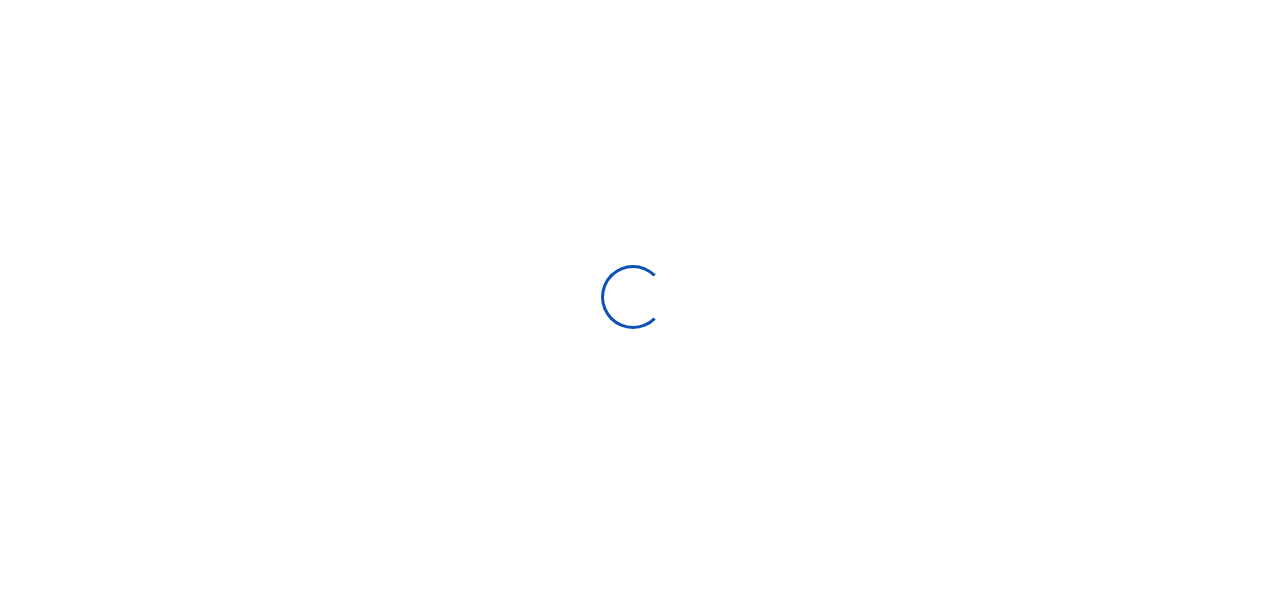 scroll, scrollTop: 0, scrollLeft: 0, axis: both 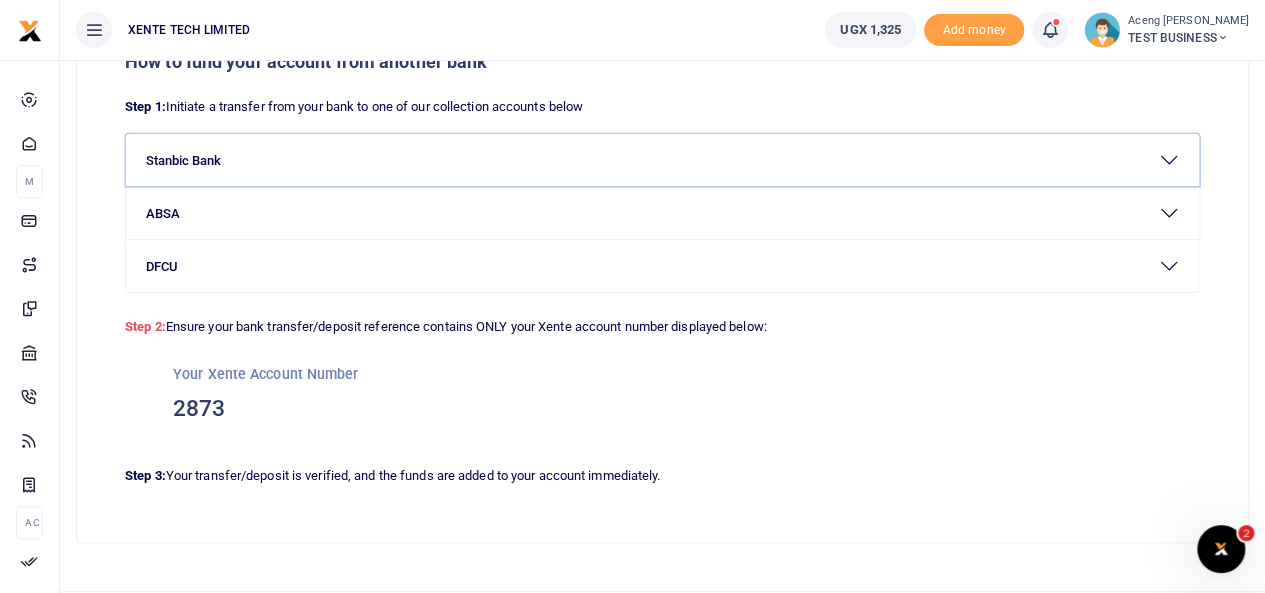 click on "Stanbic Bank" at bounding box center (662, 160) 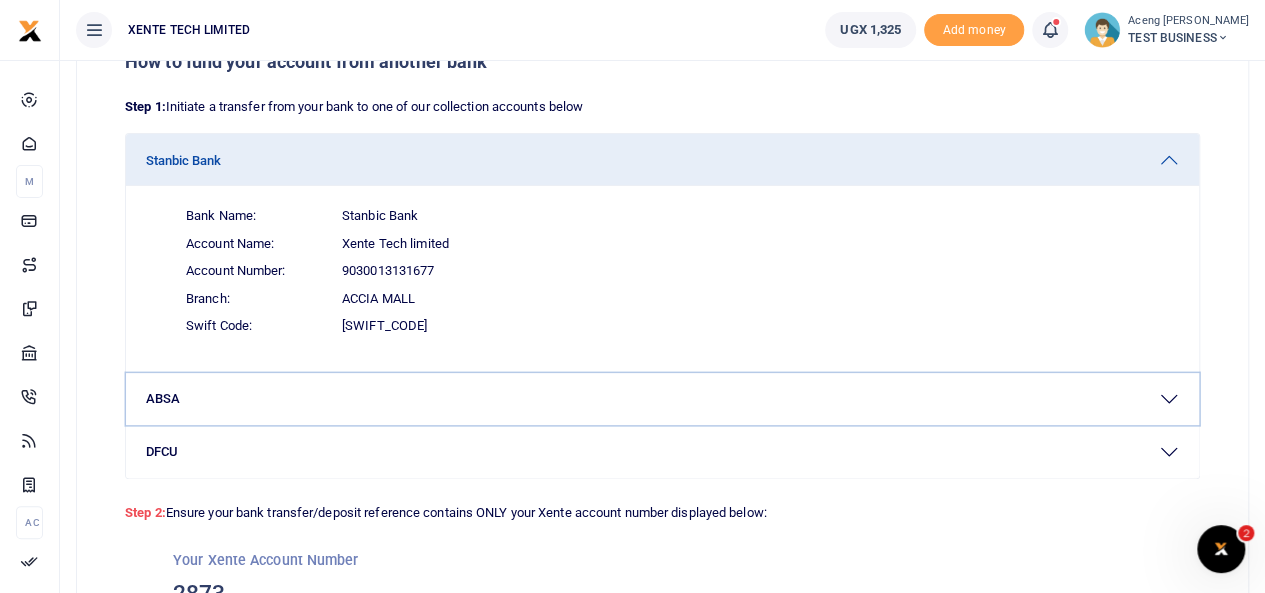 click on "ABSA" at bounding box center (662, 399) 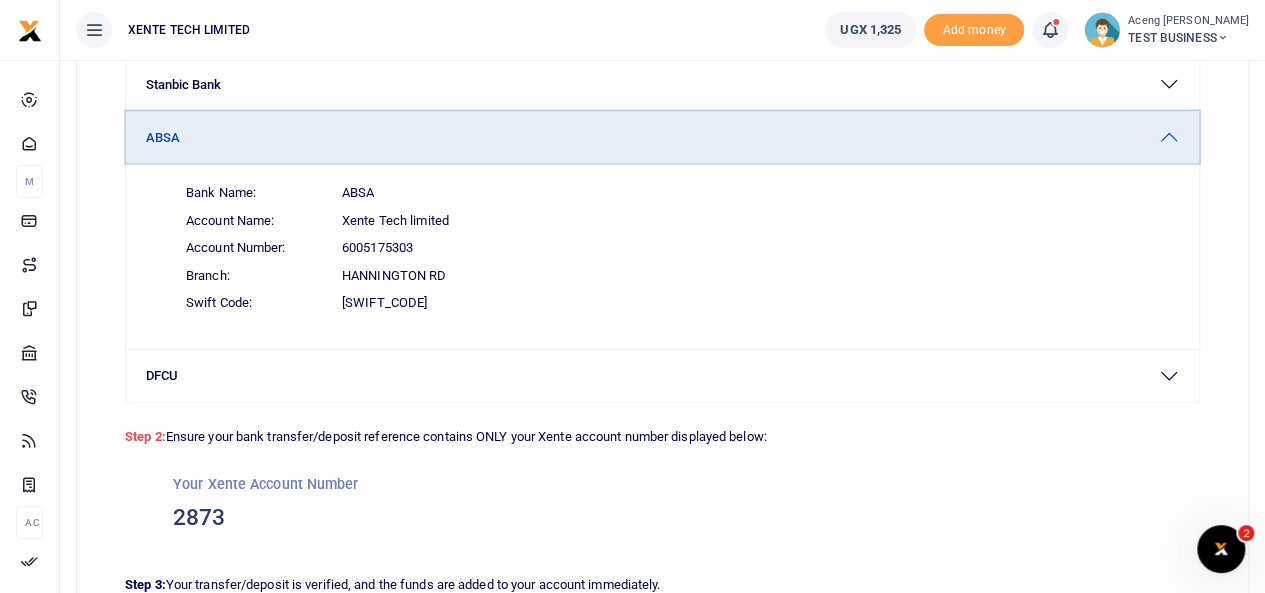 scroll, scrollTop: 218, scrollLeft: 0, axis: vertical 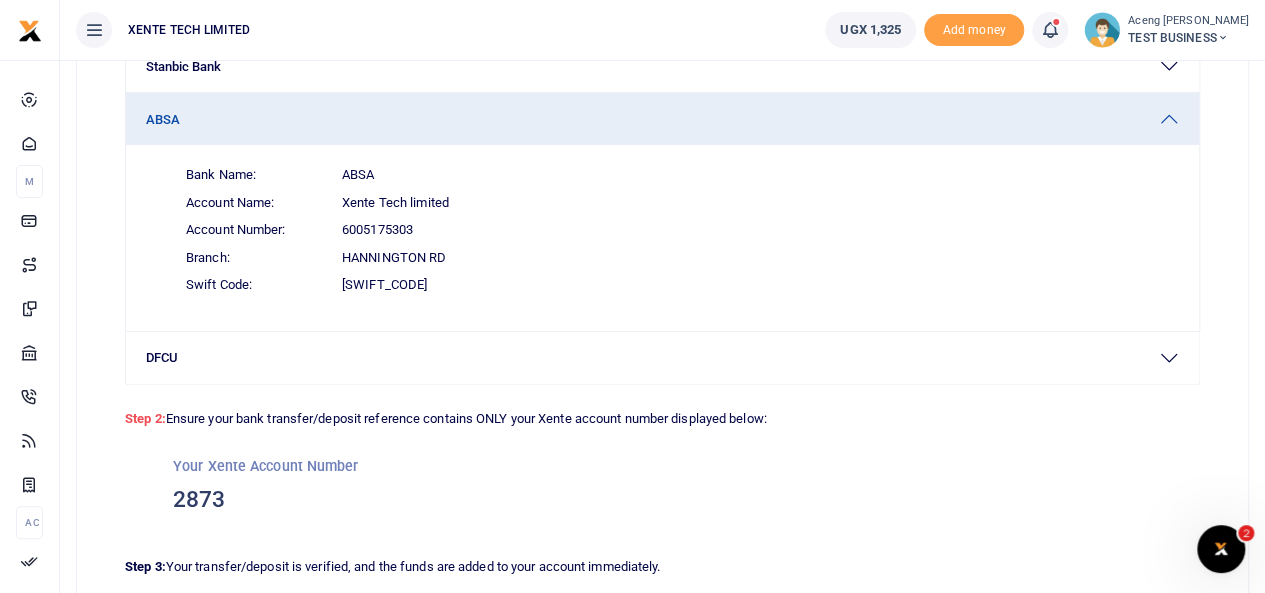 click on "Bank Name: ABSA" at bounding box center [674, 175] 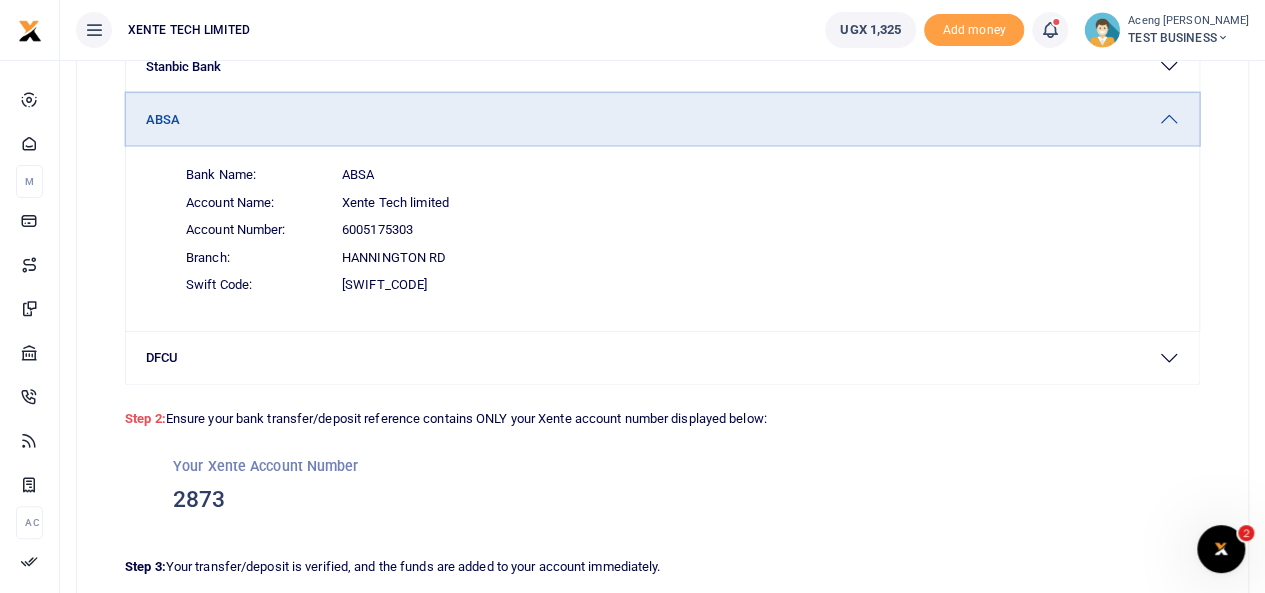 click on "ABSA" at bounding box center [662, 119] 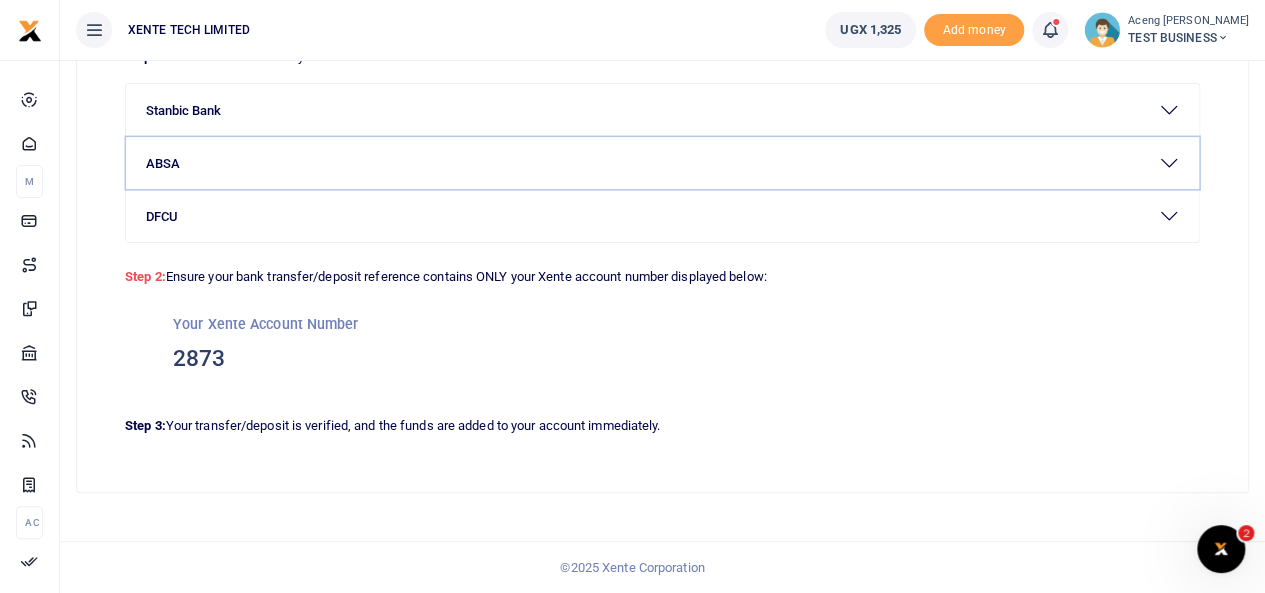 scroll, scrollTop: 172, scrollLeft: 0, axis: vertical 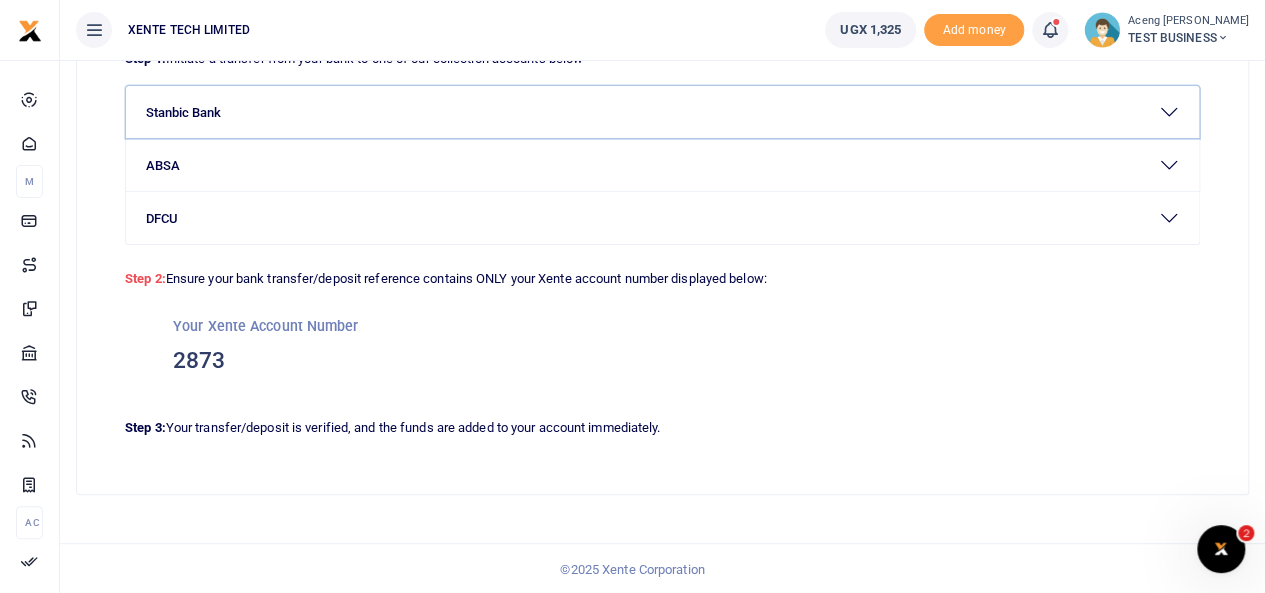 click on "Stanbic Bank" at bounding box center (662, 112) 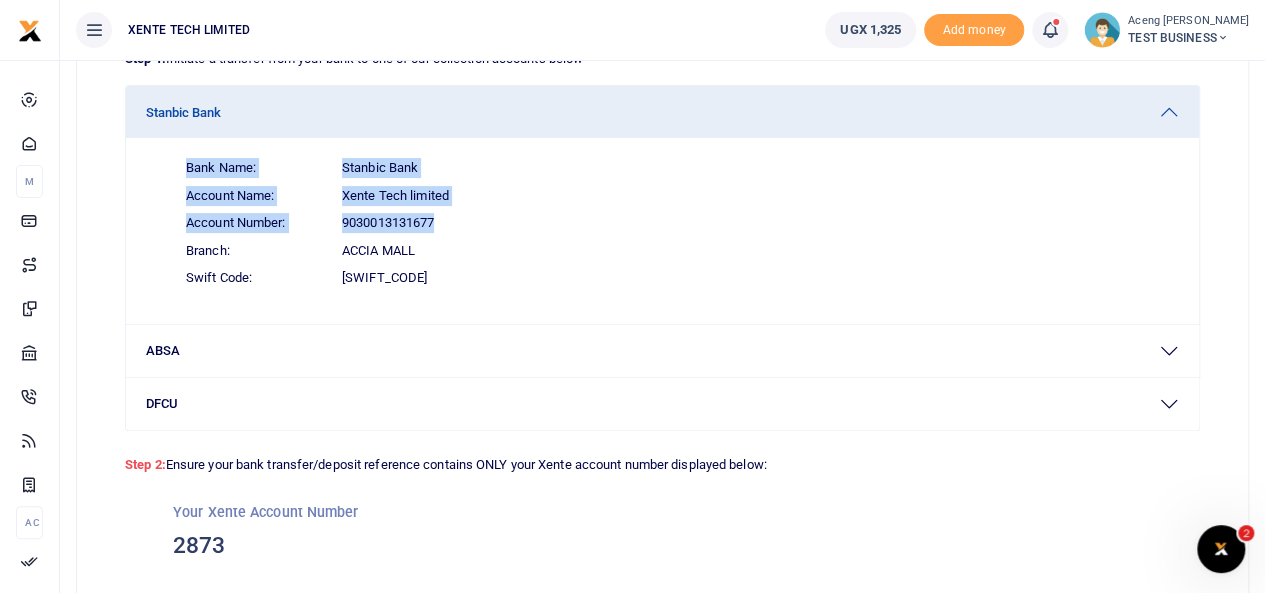 drag, startPoint x: 184, startPoint y: 161, endPoint x: 466, endPoint y: 217, distance: 287.50653 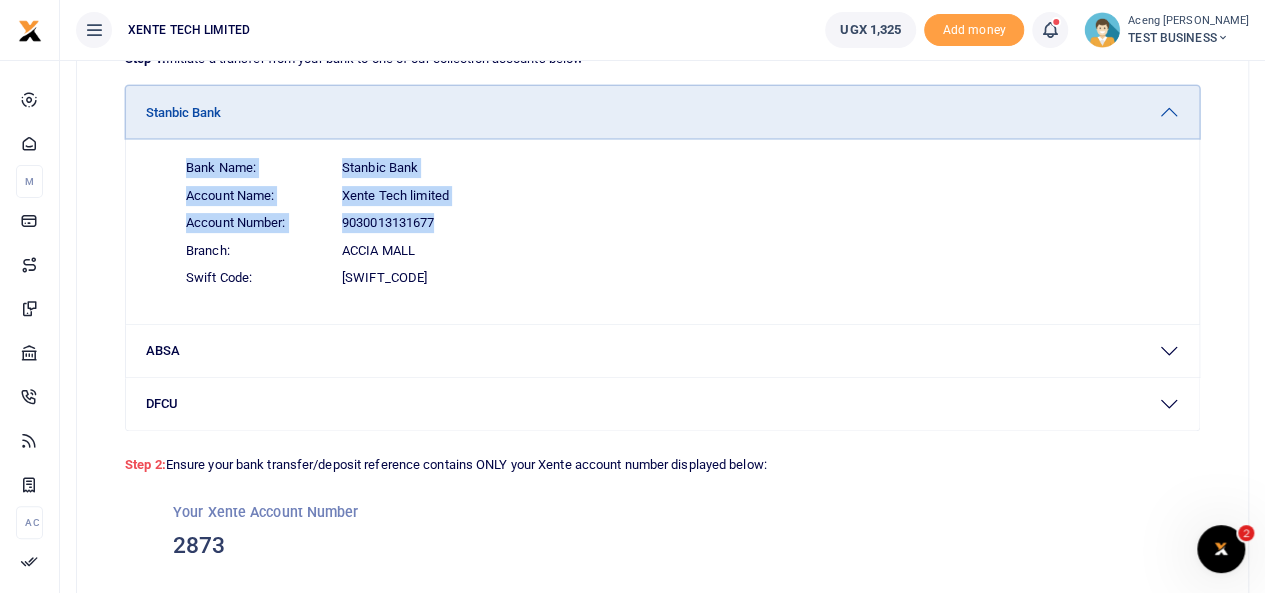 click on "Stanbic Bank" at bounding box center (662, 112) 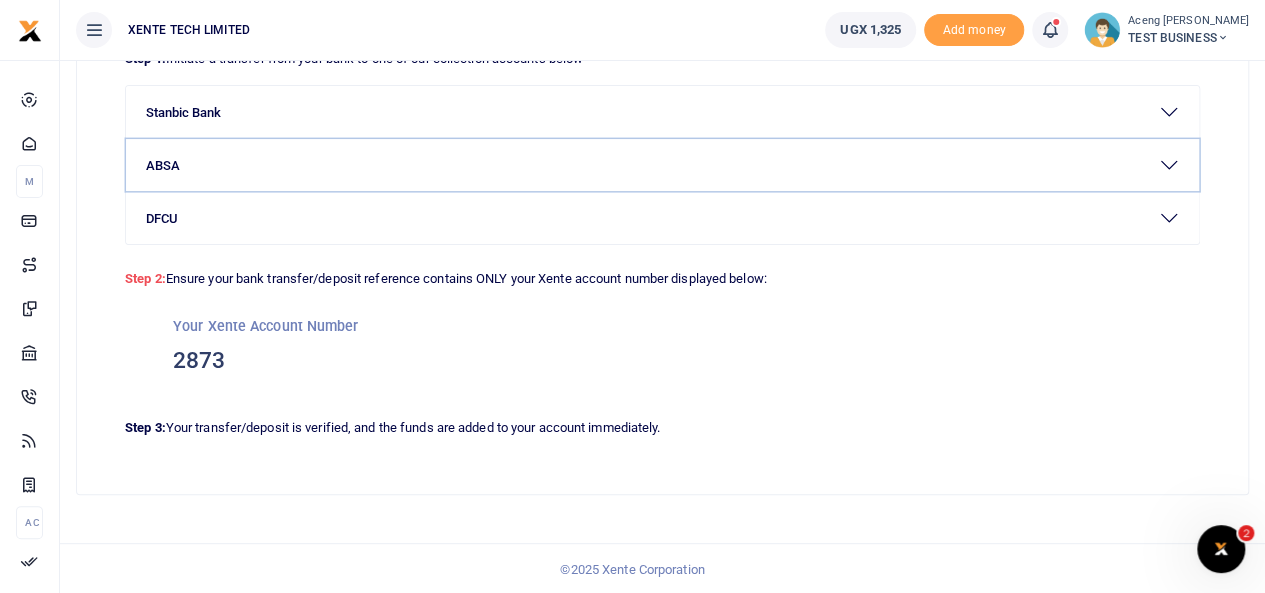 click on "ABSA" at bounding box center [662, 165] 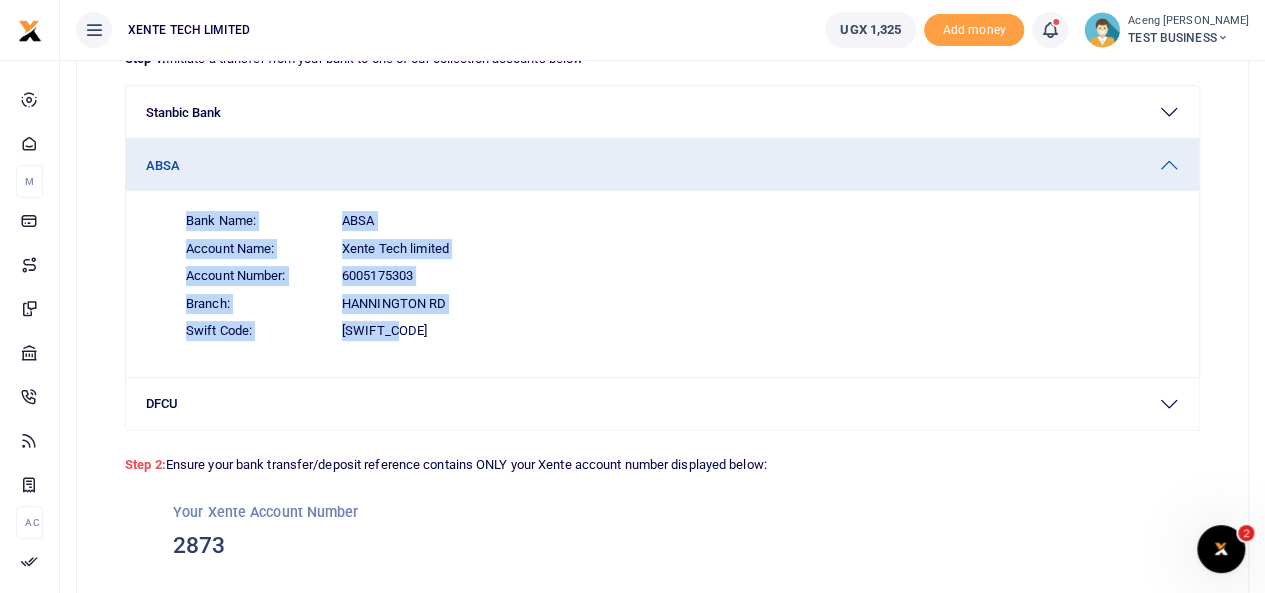 drag, startPoint x: 187, startPoint y: 217, endPoint x: 460, endPoint y: 349, distance: 303.23752 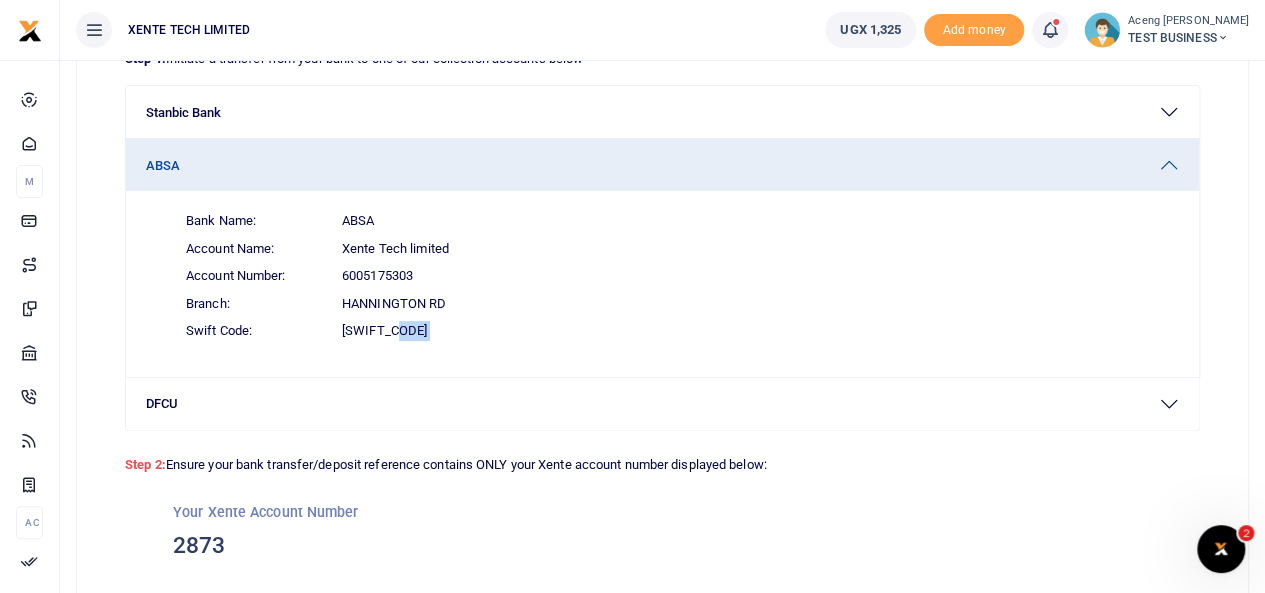 click on "Bank Name: ABSA
Account Name: Xente Tech limited
Account Number: 6005175303
Branch: Hannington Rd
Swift Code: BARCUGKX" at bounding box center (662, 284) 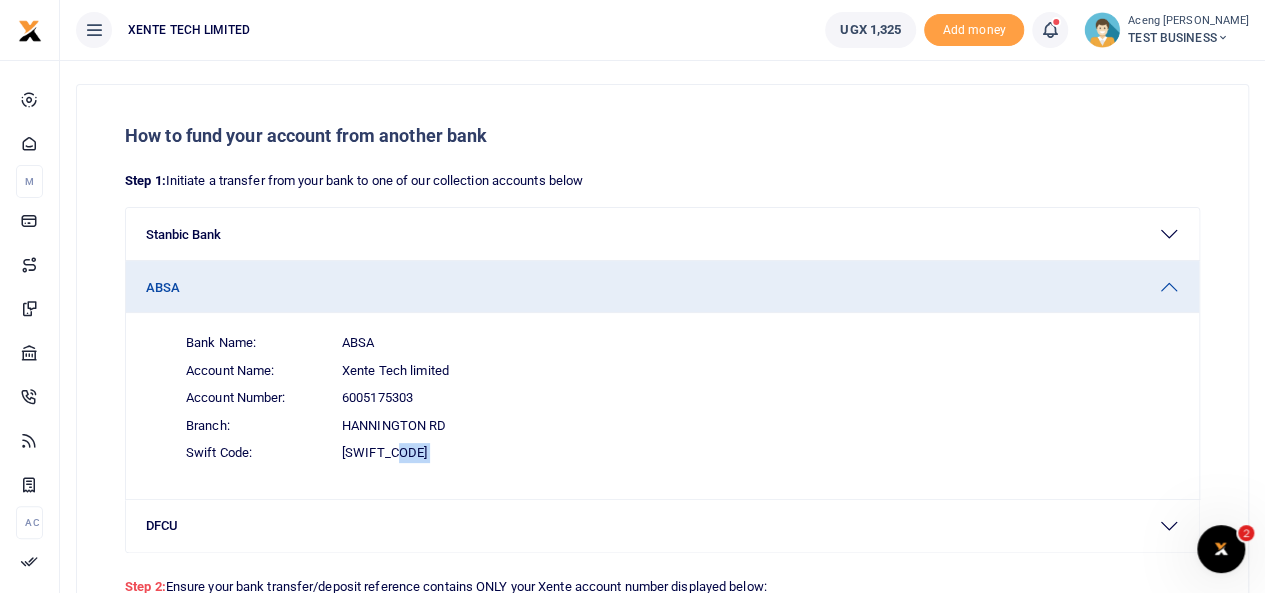 scroll, scrollTop: 0, scrollLeft: 0, axis: both 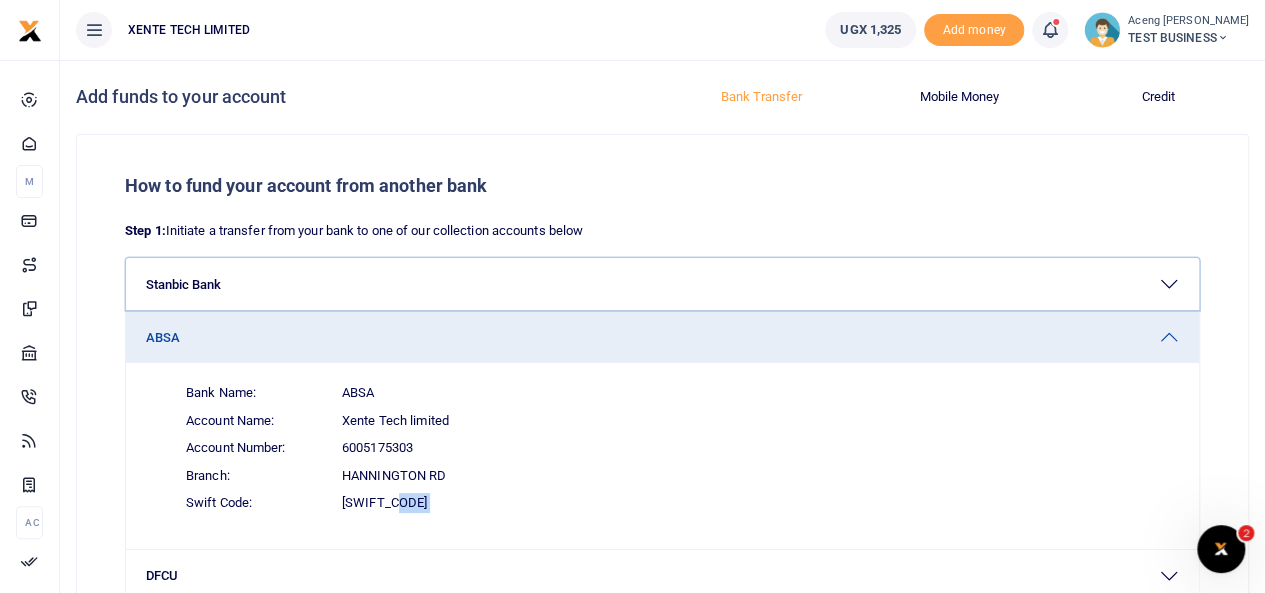 click on "Stanbic Bank" at bounding box center [662, 284] 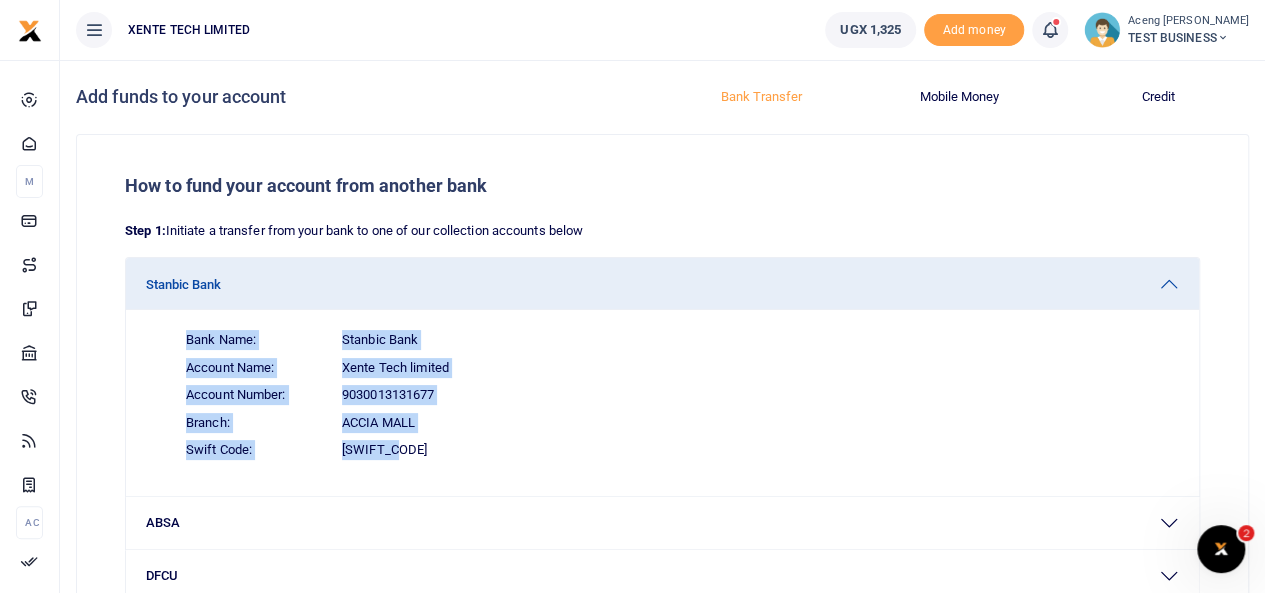 drag, startPoint x: 188, startPoint y: 335, endPoint x: 474, endPoint y: 462, distance: 312.92972 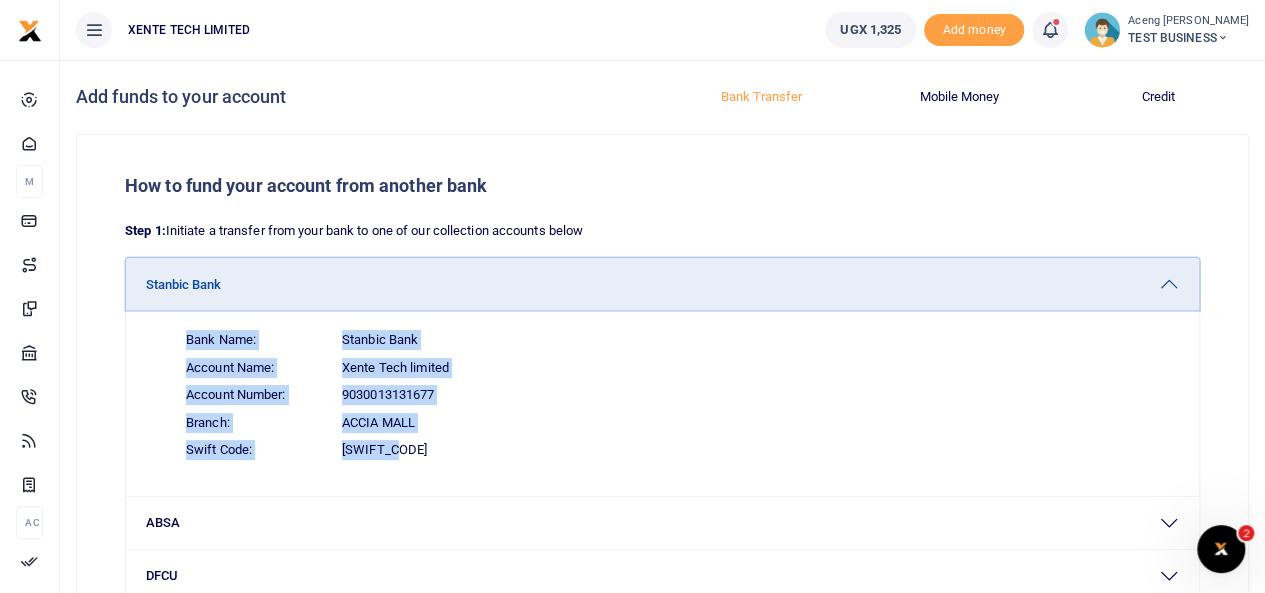 click on "Stanbic Bank" at bounding box center (662, 284) 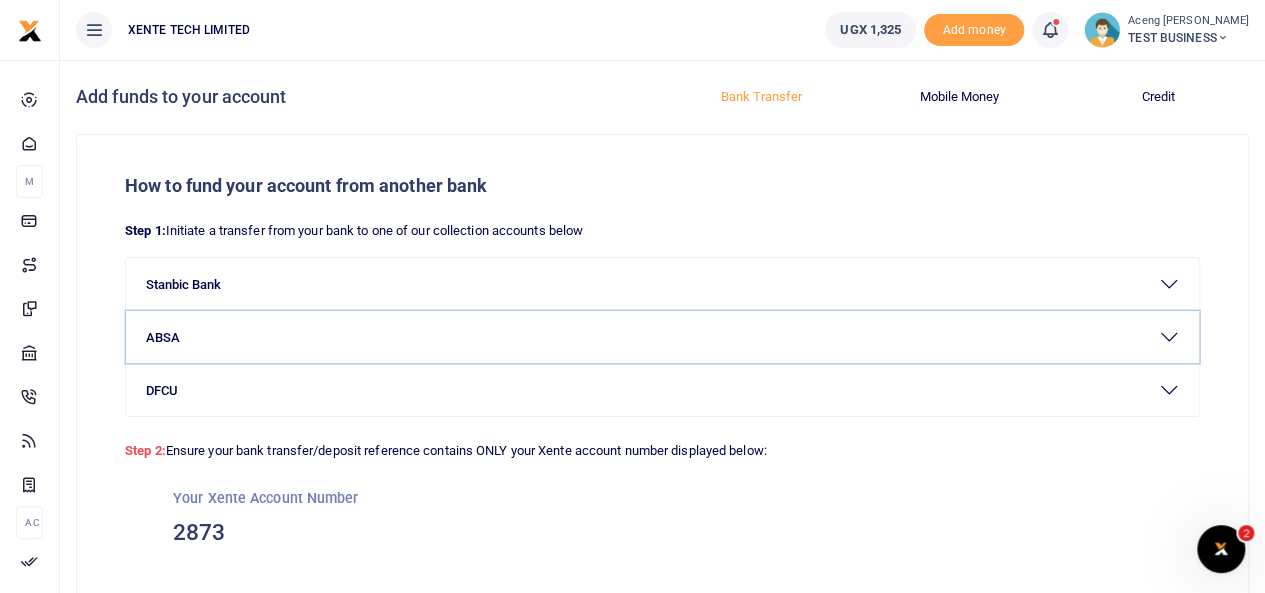 click on "ABSA" at bounding box center [662, 337] 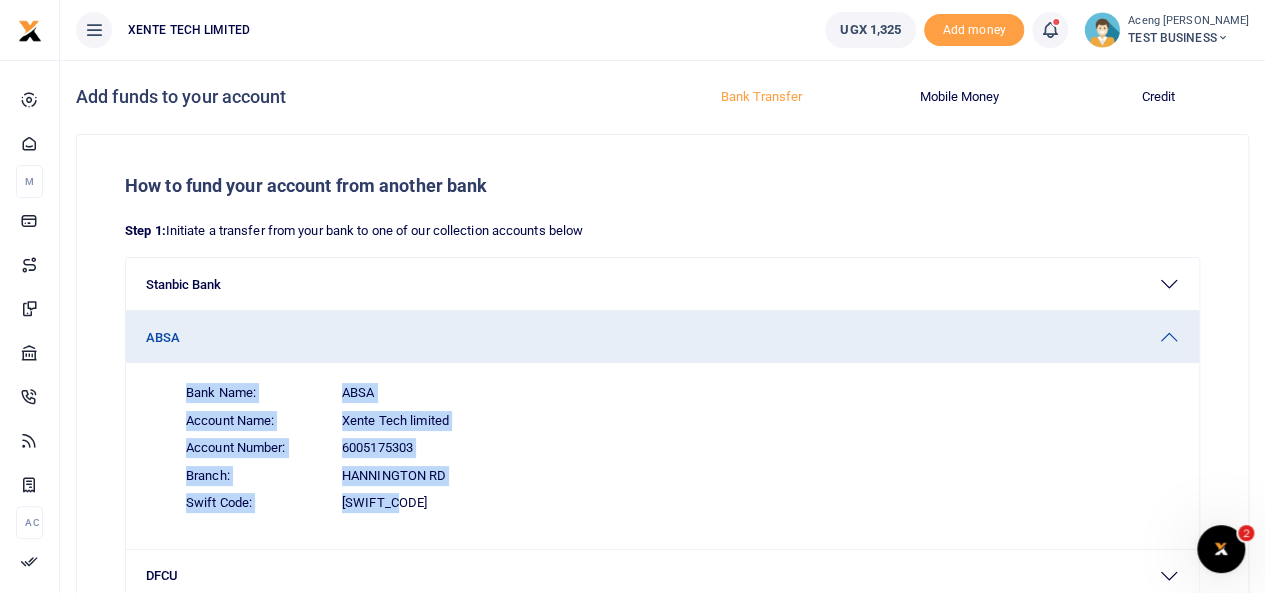 drag, startPoint x: 185, startPoint y: 389, endPoint x: 491, endPoint y: 539, distance: 340.78732 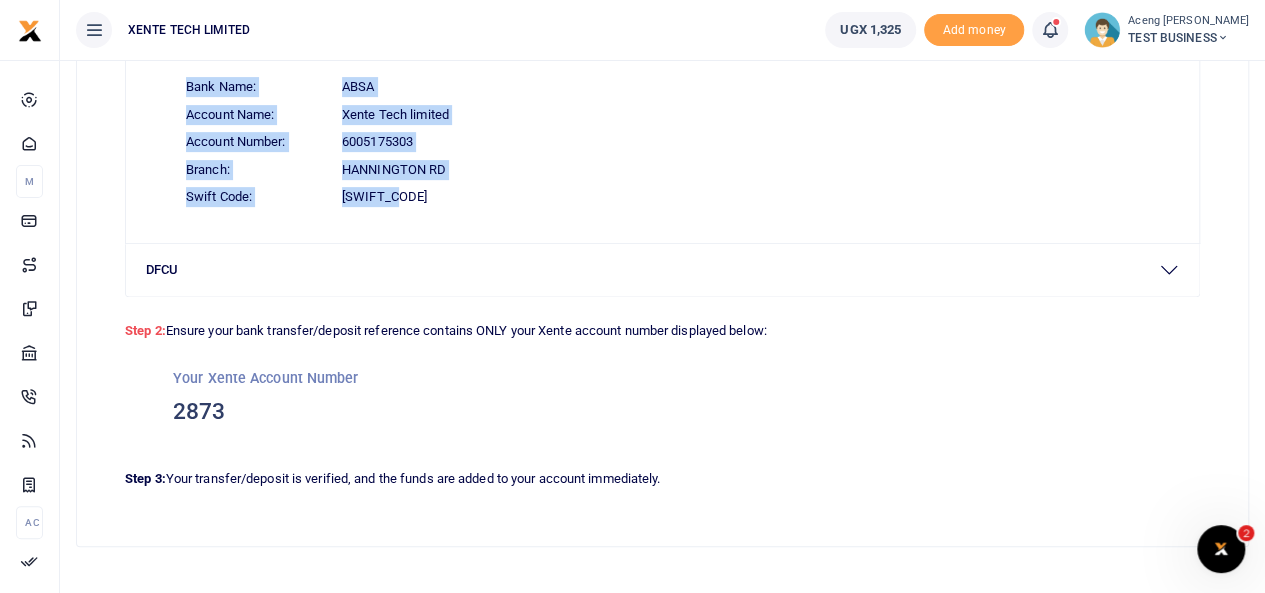 scroll, scrollTop: 310, scrollLeft: 0, axis: vertical 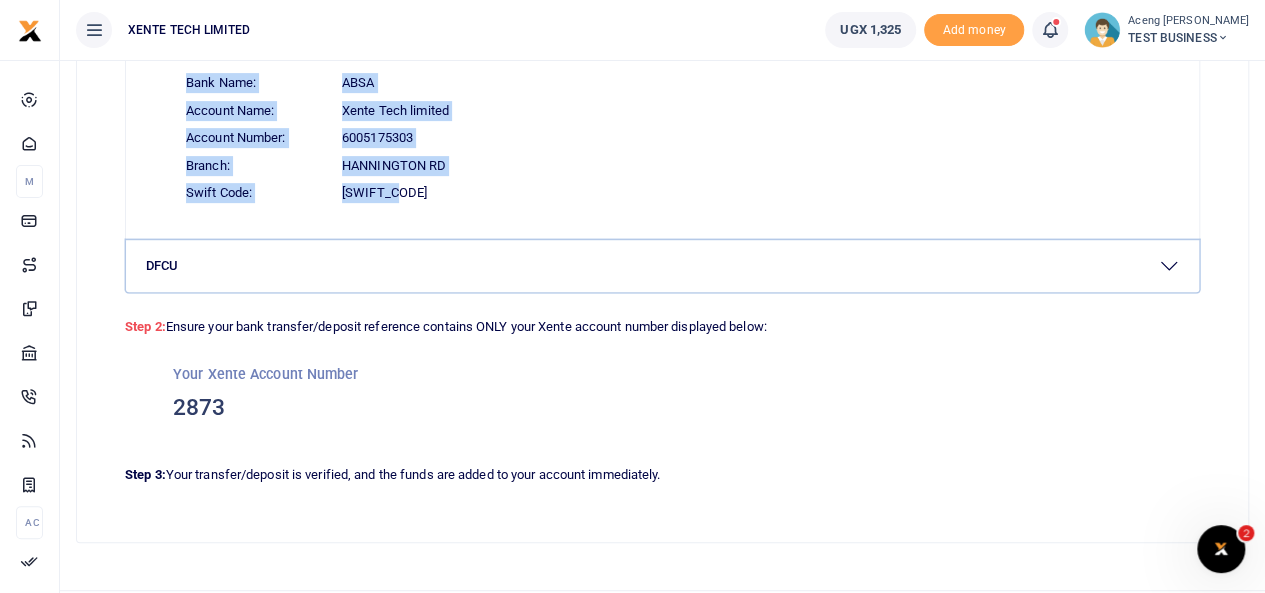 click on "DFCU" at bounding box center (662, 266) 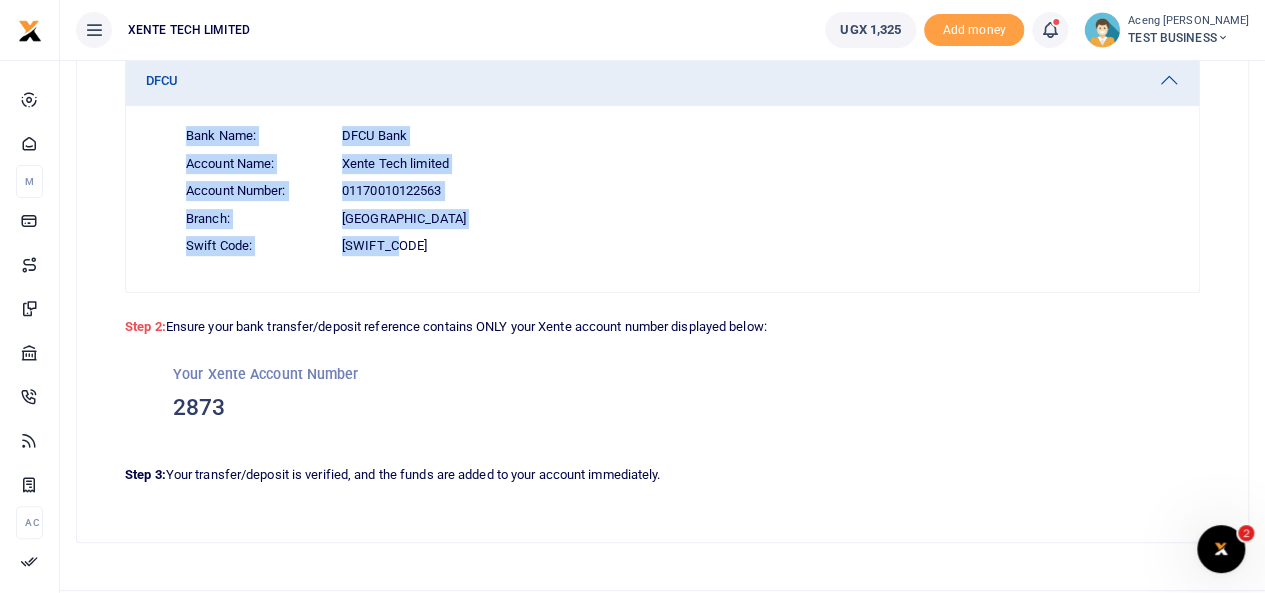 drag, startPoint x: 186, startPoint y: 133, endPoint x: 426, endPoint y: 233, distance: 260 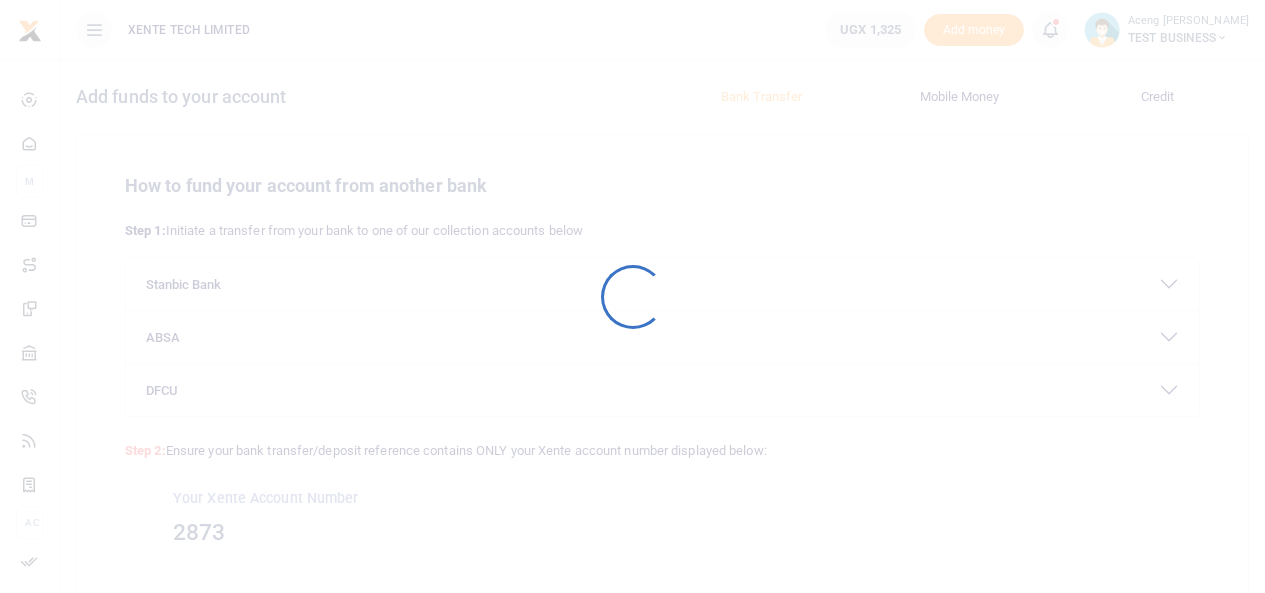 scroll, scrollTop: 0, scrollLeft: 0, axis: both 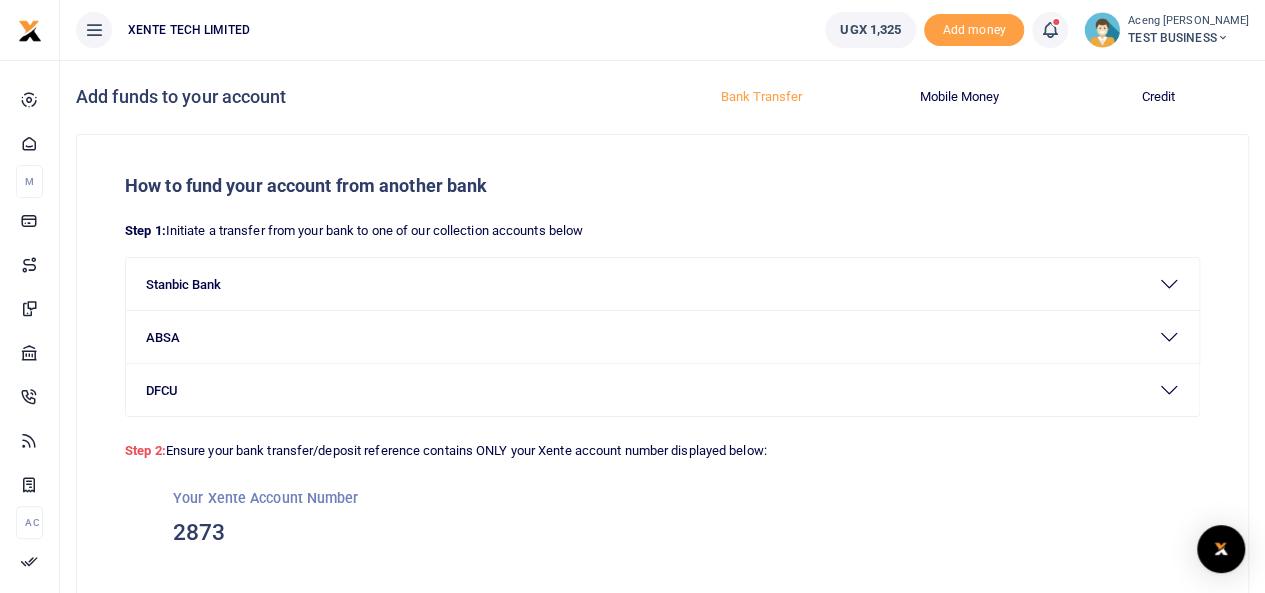 click on "TEST BUSINESS" at bounding box center [1188, 38] 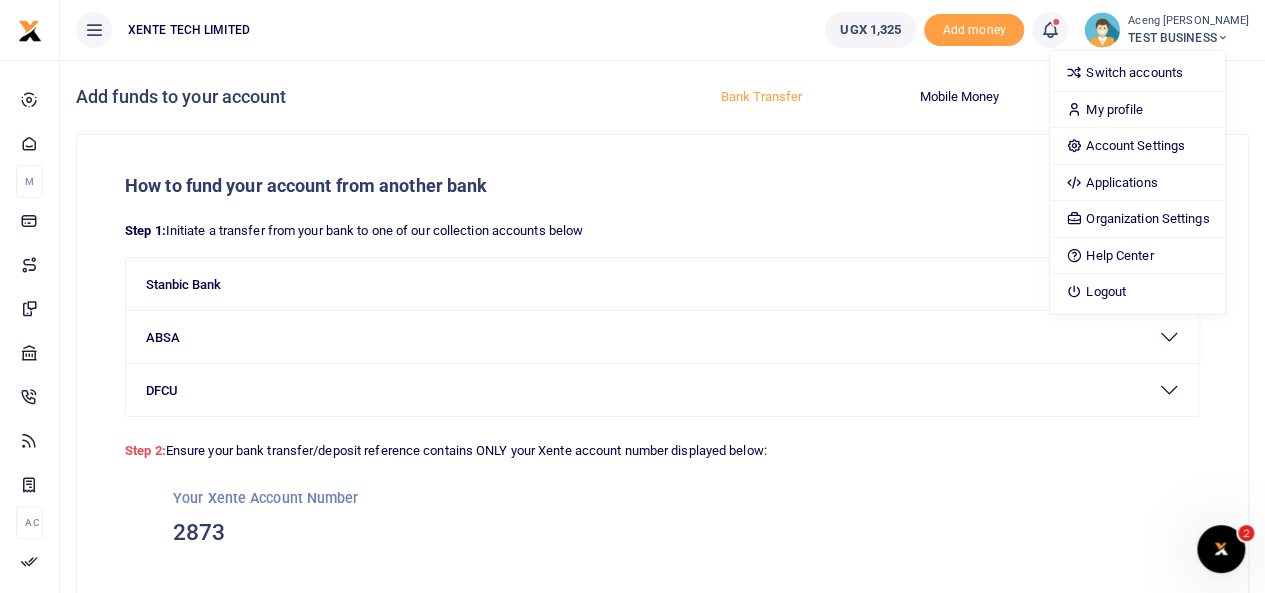 scroll, scrollTop: 0, scrollLeft: 0, axis: both 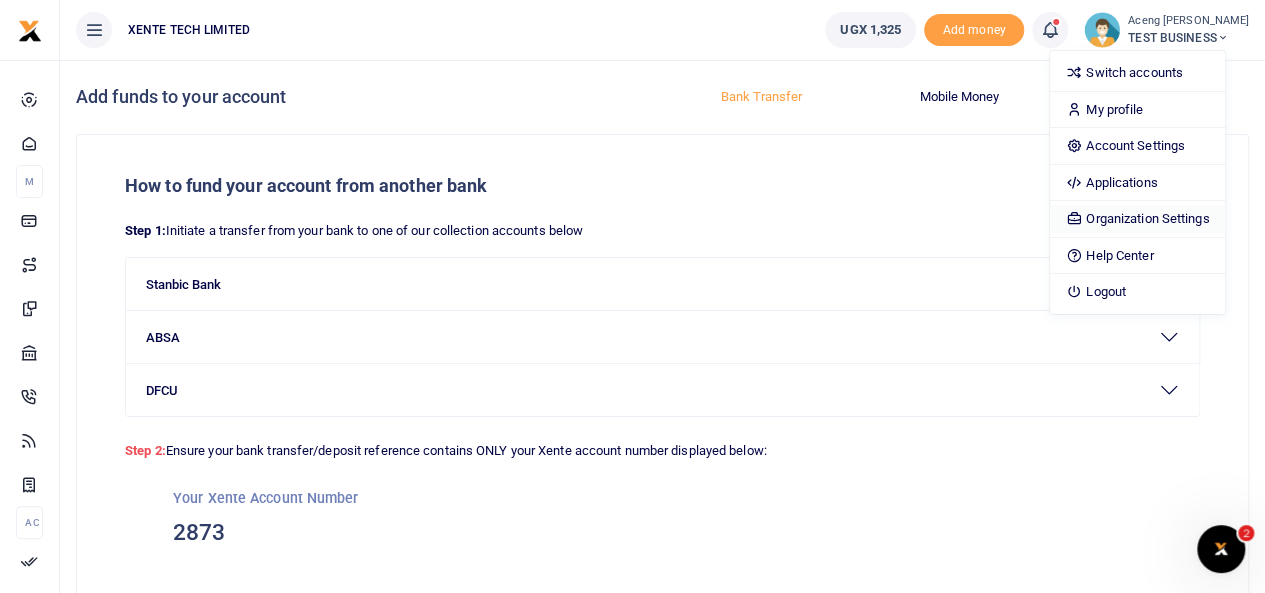 click on "Organization Settings" at bounding box center [1137, 219] 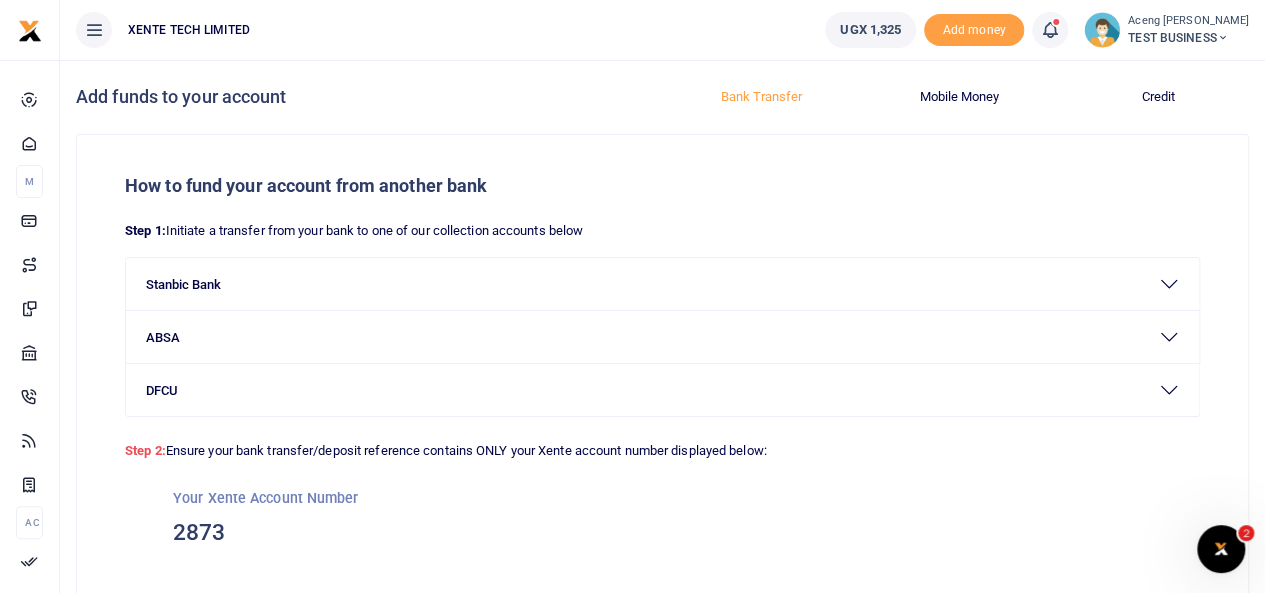 click at bounding box center [1221, 549] 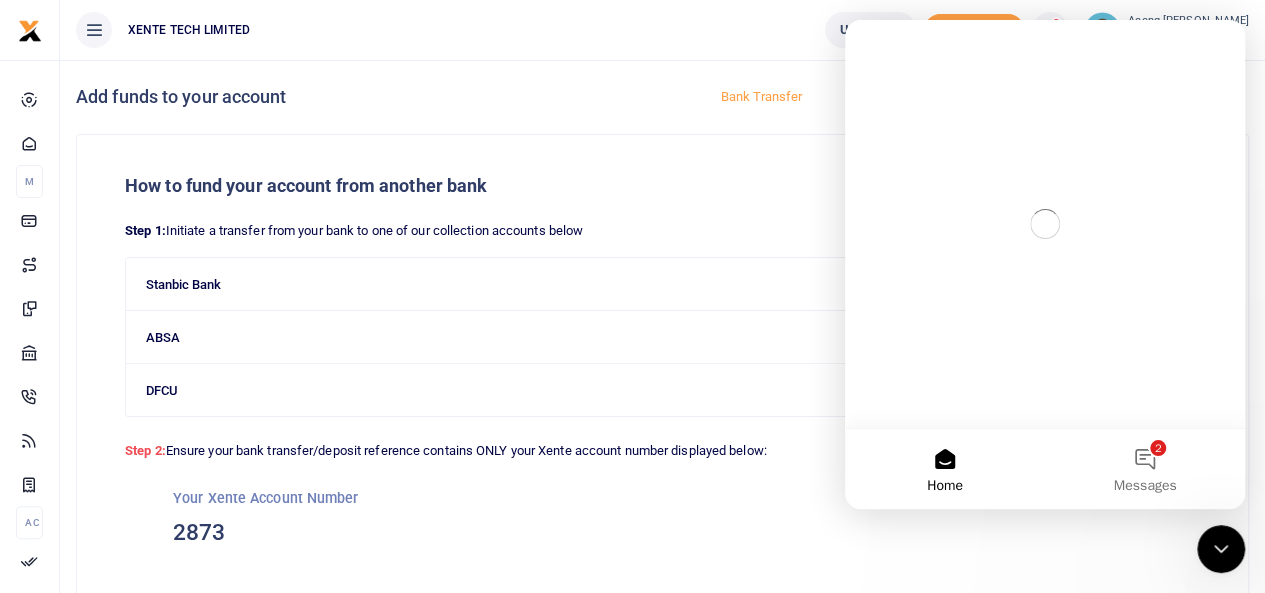 scroll, scrollTop: 0, scrollLeft: 0, axis: both 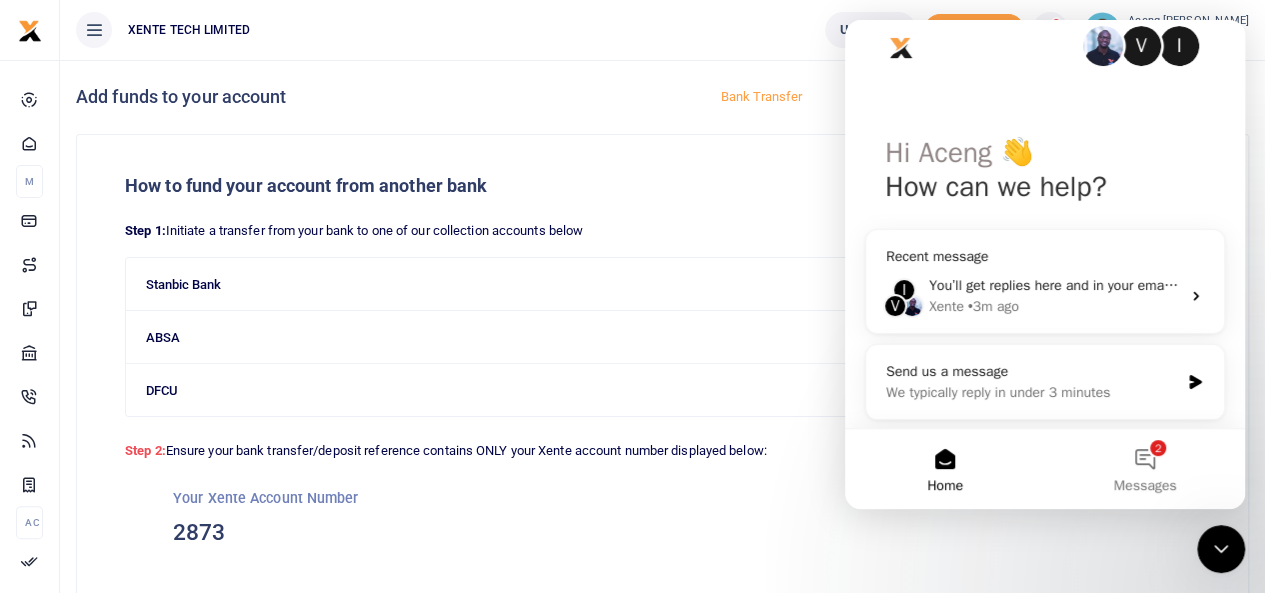 click on "Home" at bounding box center (945, 469) 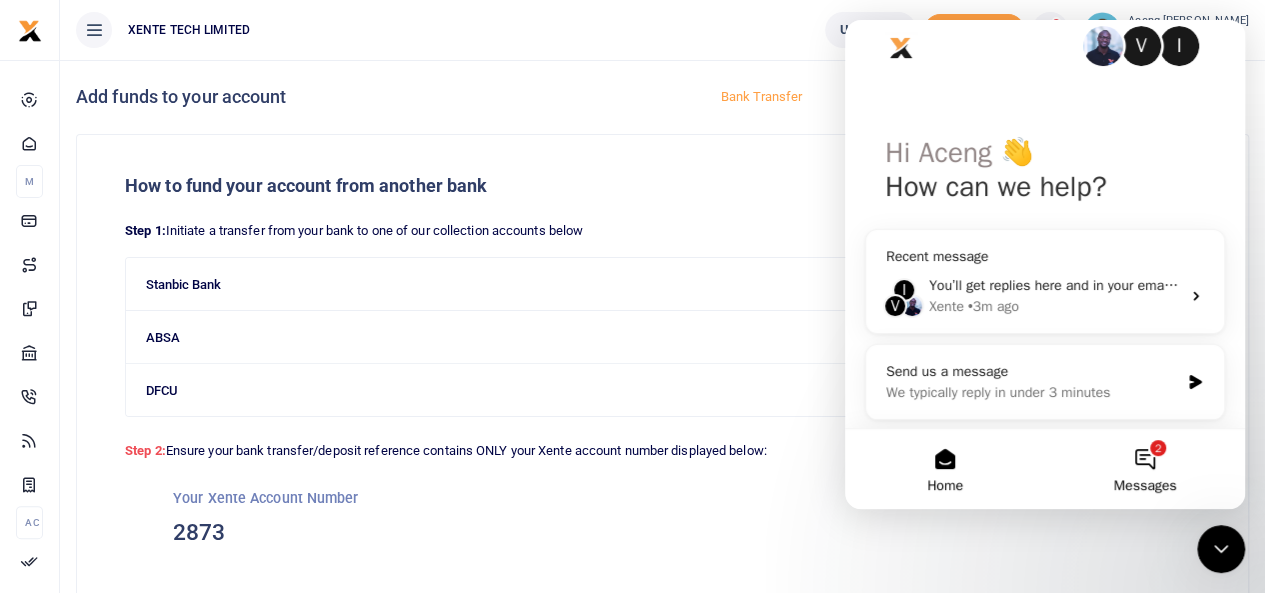 click on "2 Messages" at bounding box center [1145, 469] 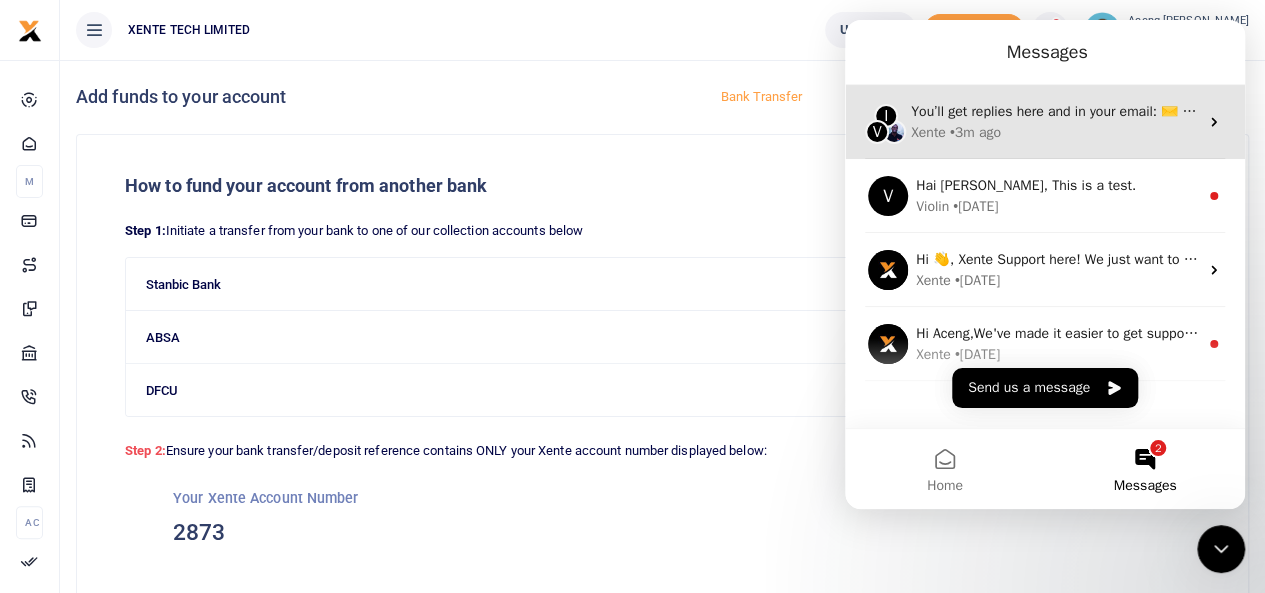 click on "Xente •  3m ago" at bounding box center (1054, 132) 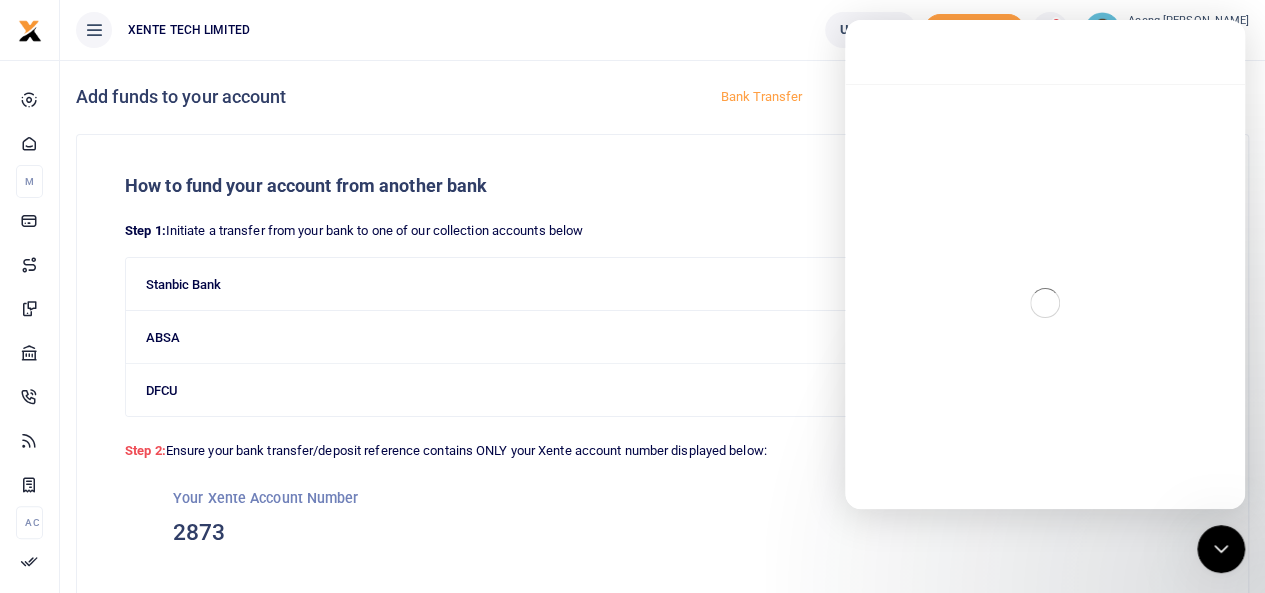 scroll, scrollTop: 0, scrollLeft: 0, axis: both 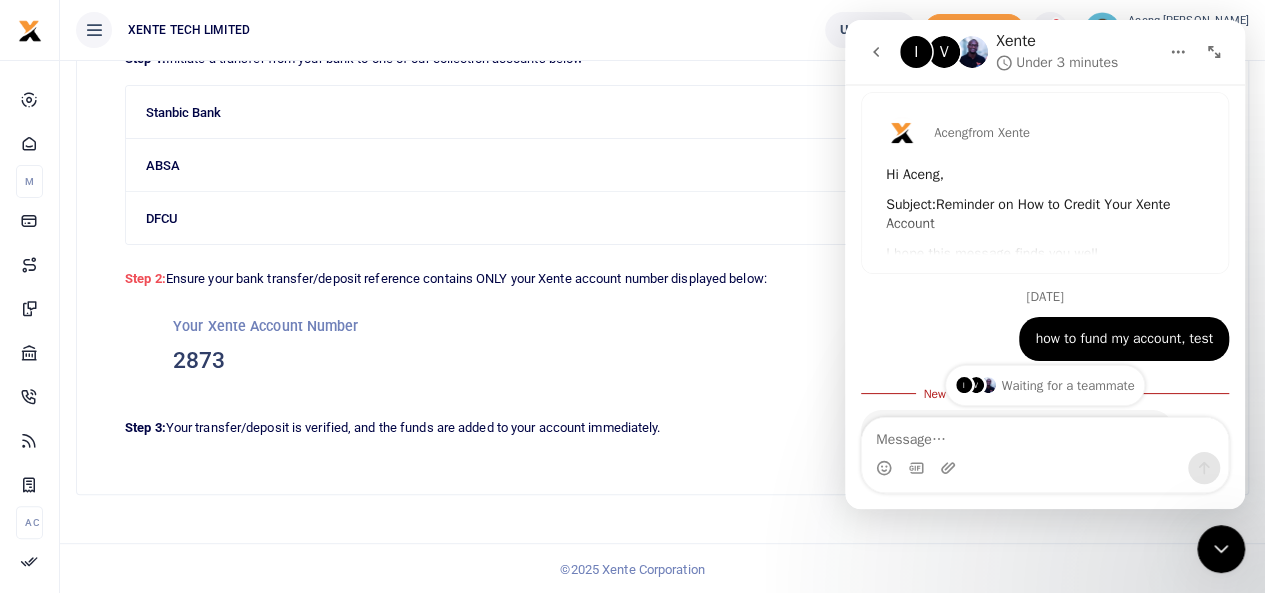 click on "Subject:  Reminder on How to Credit Your Xente Account" at bounding box center (1045, 214) 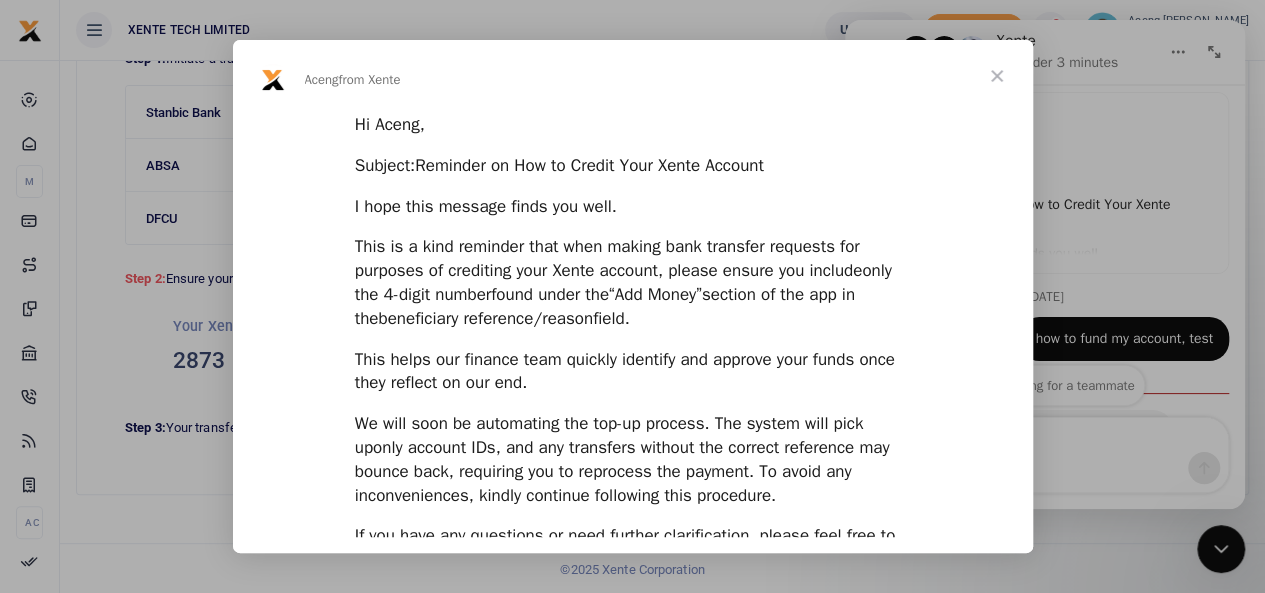 scroll, scrollTop: 0, scrollLeft: 0, axis: both 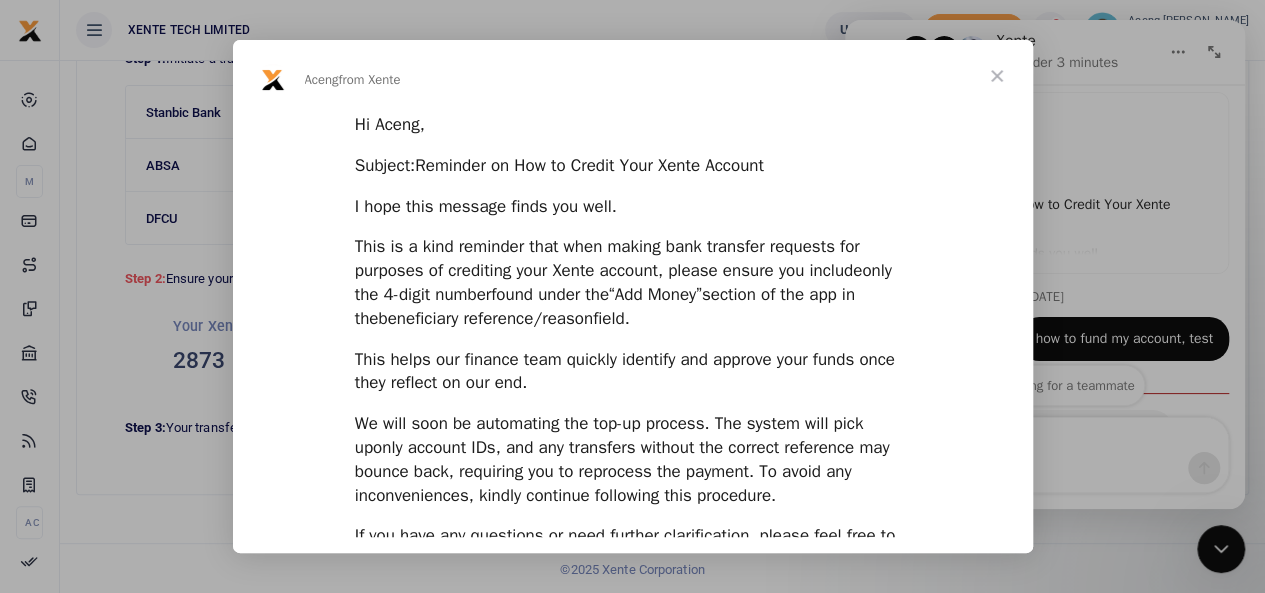 click at bounding box center (997, 76) 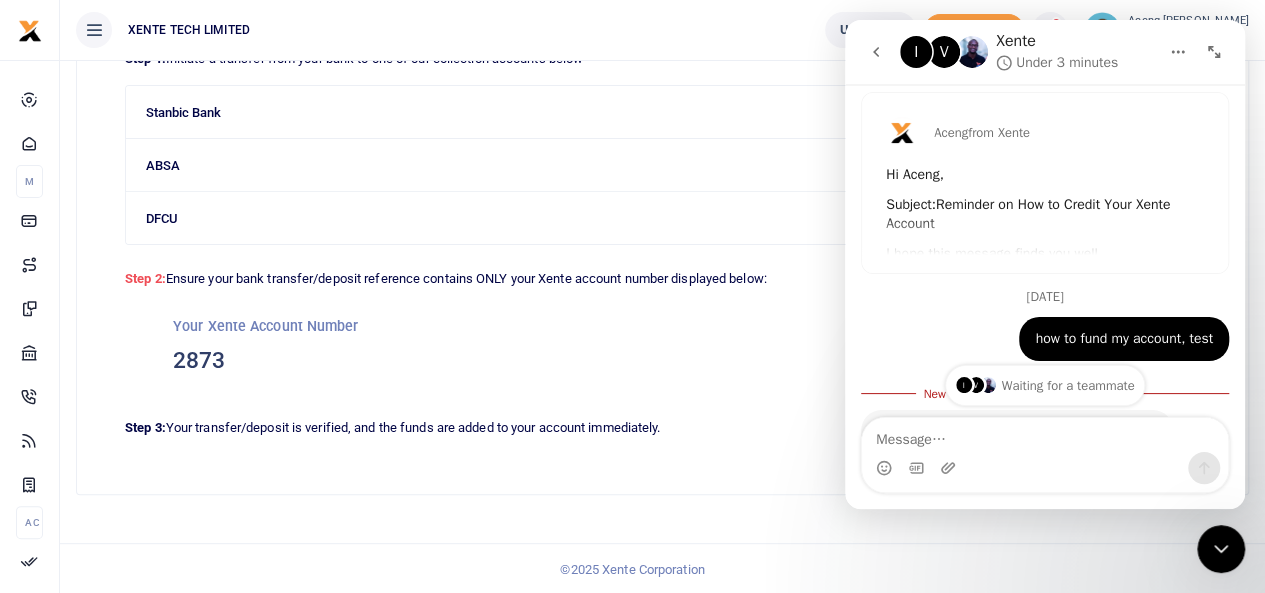 scroll, scrollTop: 254, scrollLeft: 0, axis: vertical 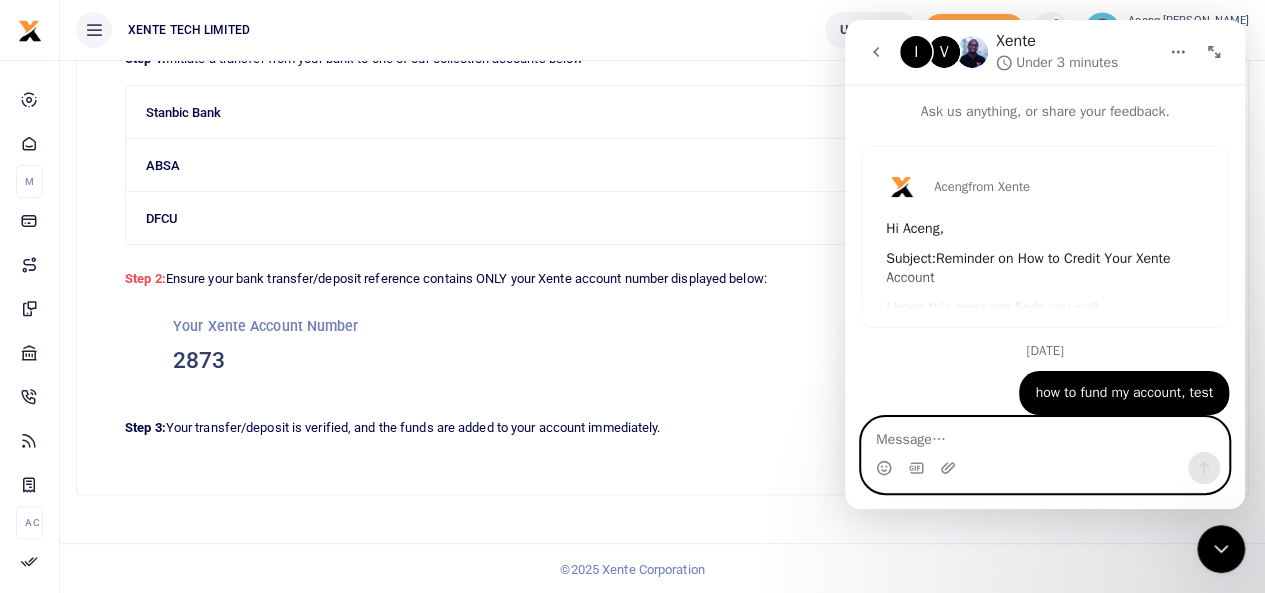 click at bounding box center [1045, 435] 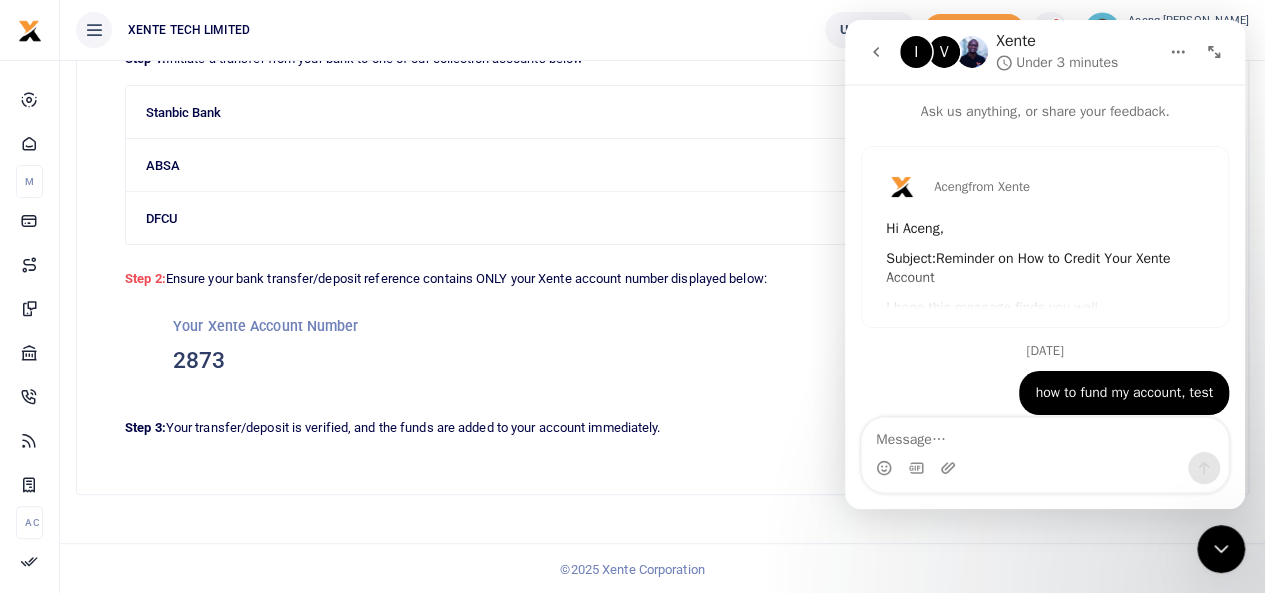 click 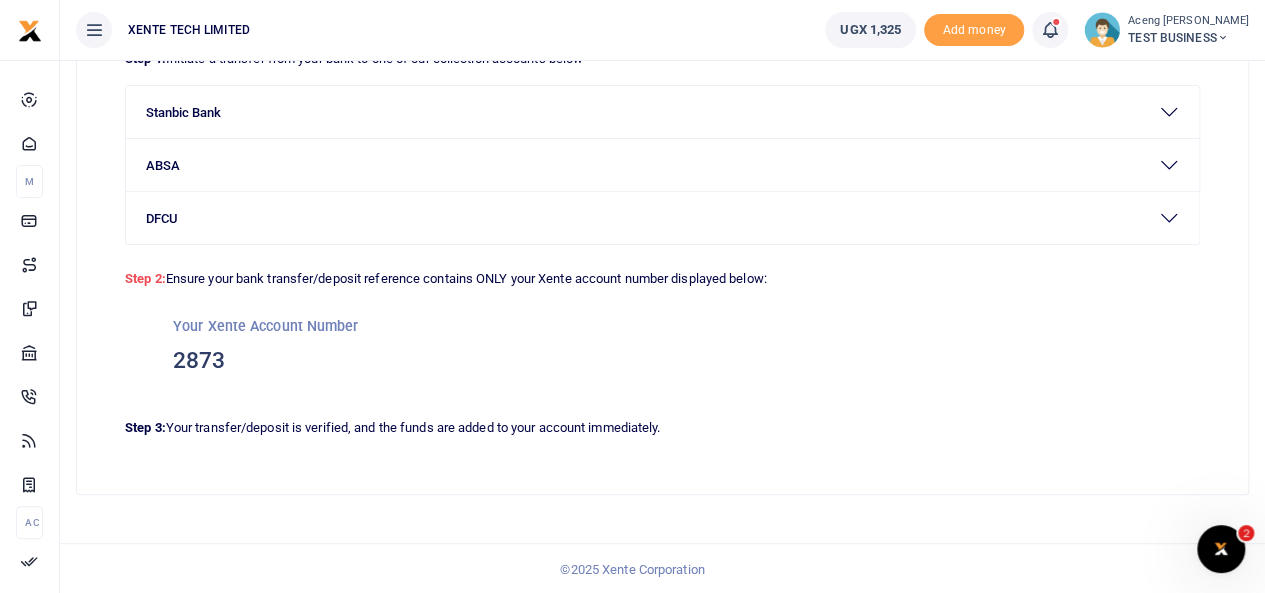 scroll, scrollTop: 0, scrollLeft: 0, axis: both 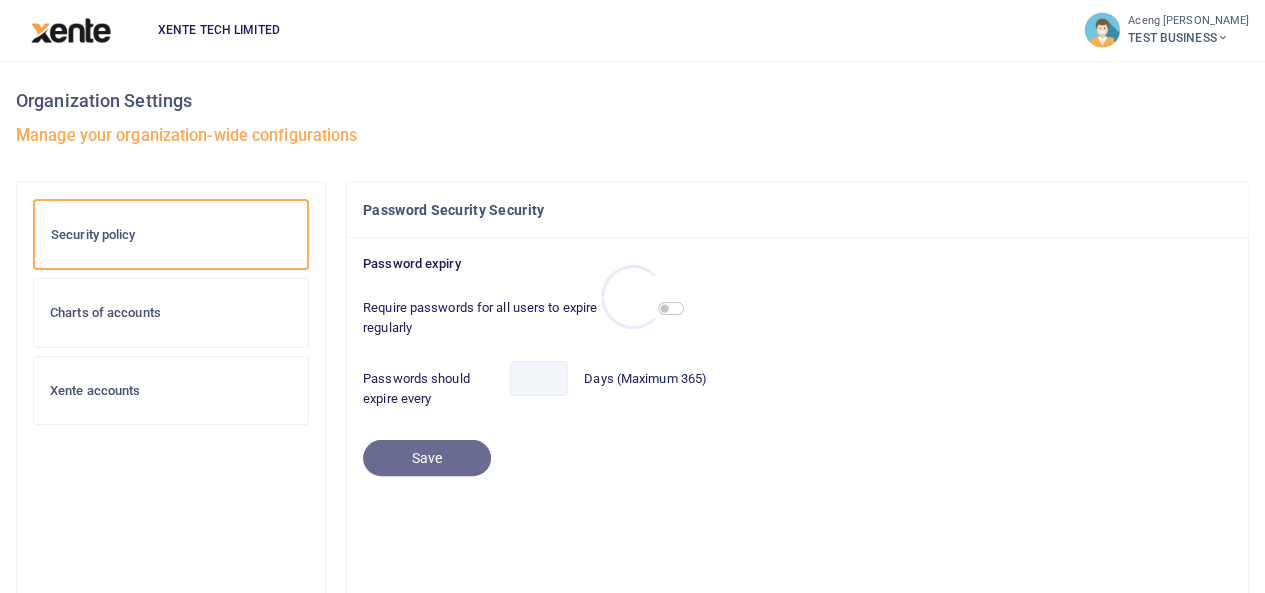 click at bounding box center [632, 296] 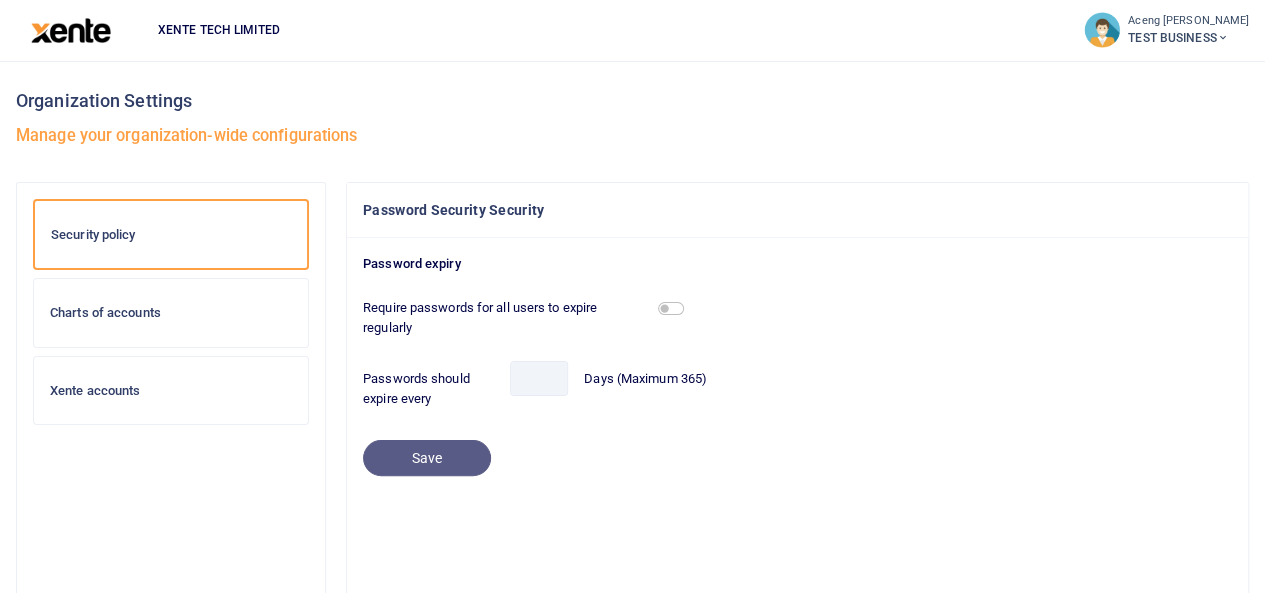 click on "Xente accounts" at bounding box center [171, 391] 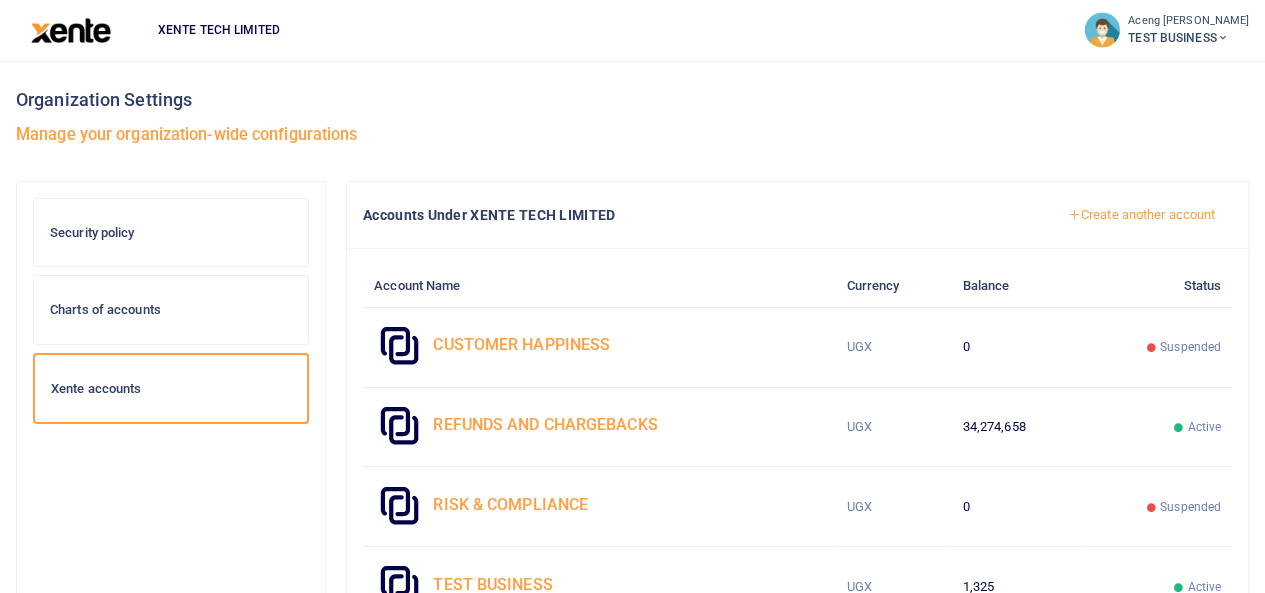 scroll, scrollTop: 0, scrollLeft: 0, axis: both 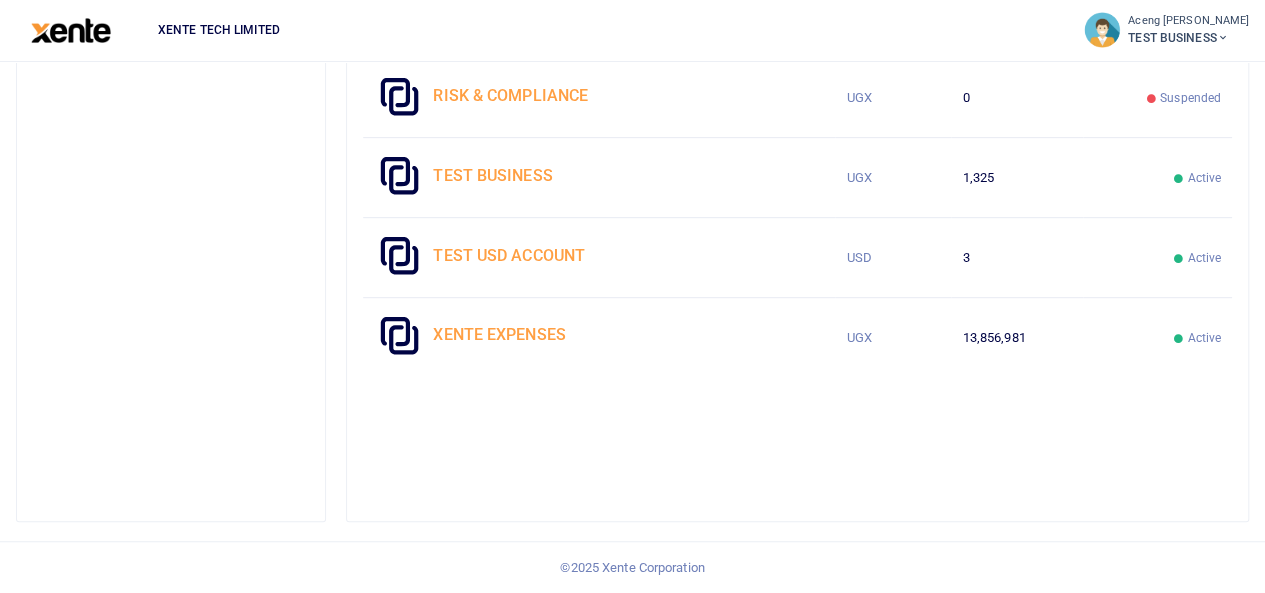 click at bounding box center [71, 30] 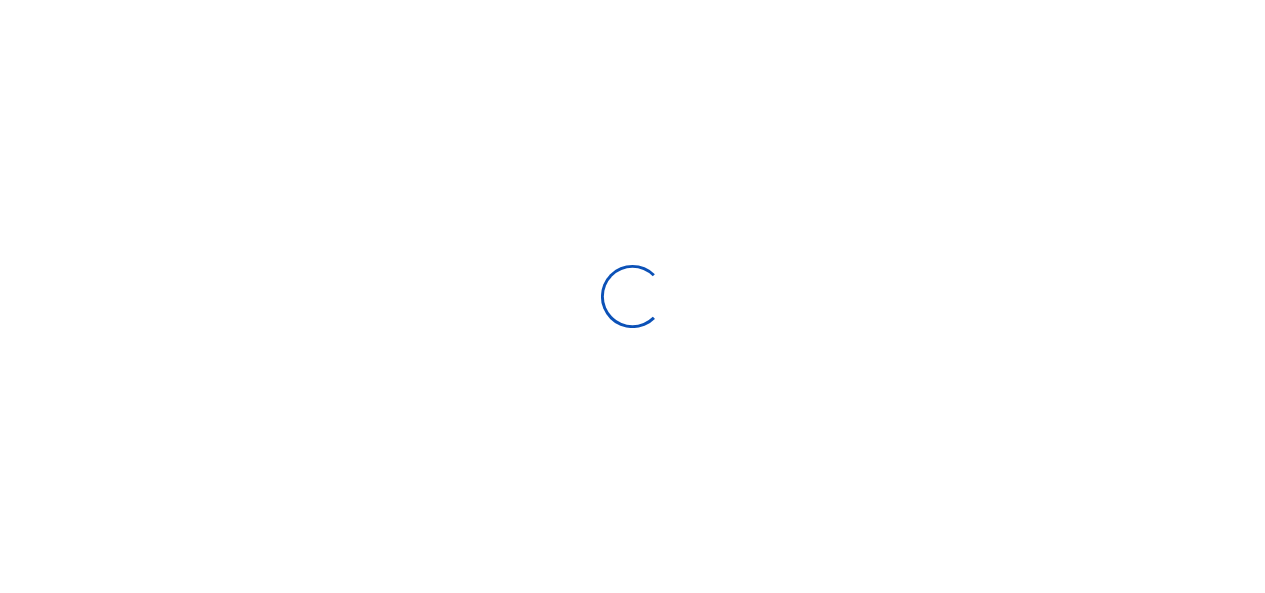 scroll, scrollTop: 0, scrollLeft: 0, axis: both 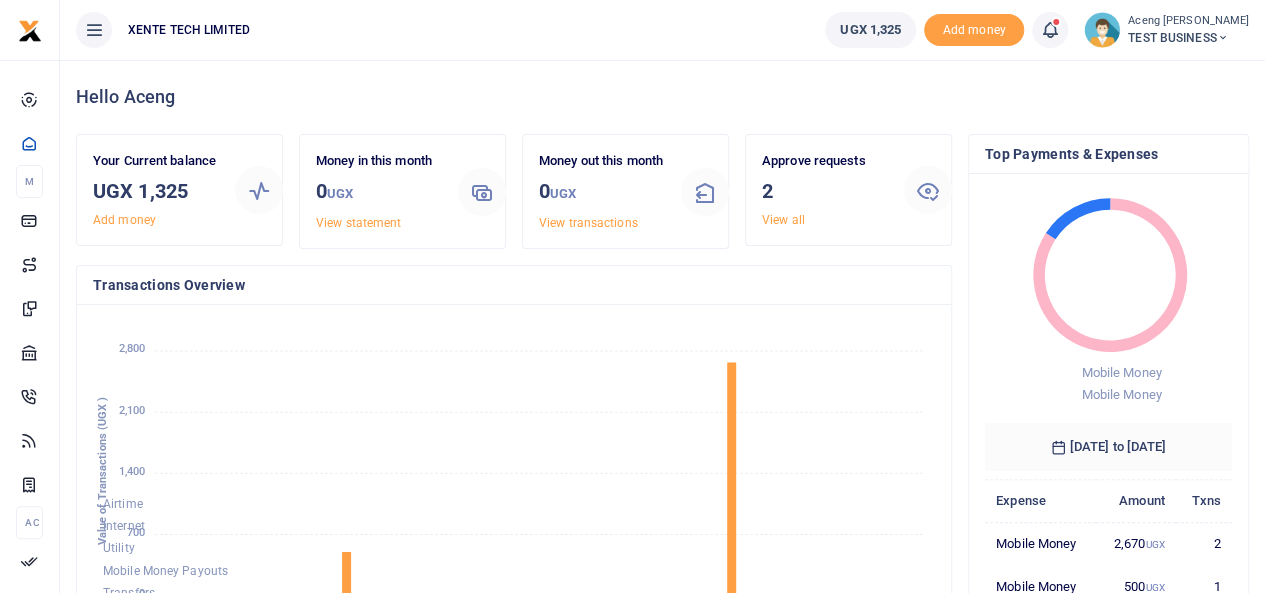 click at bounding box center [1102, 30] 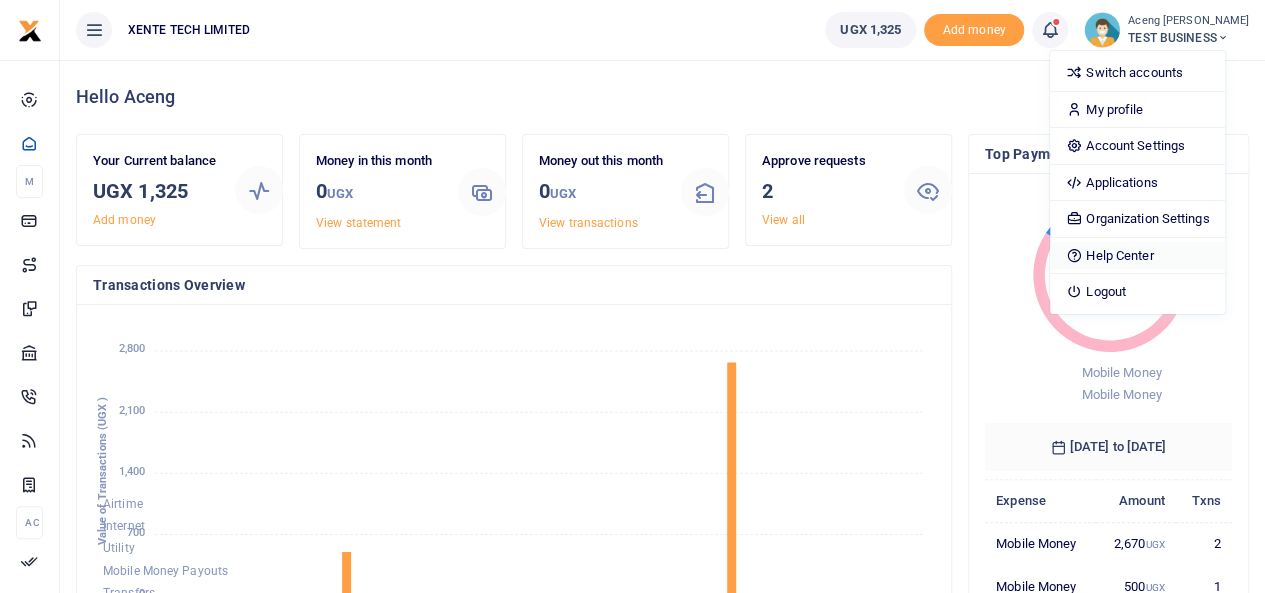 click on "Help Center" at bounding box center (1137, 256) 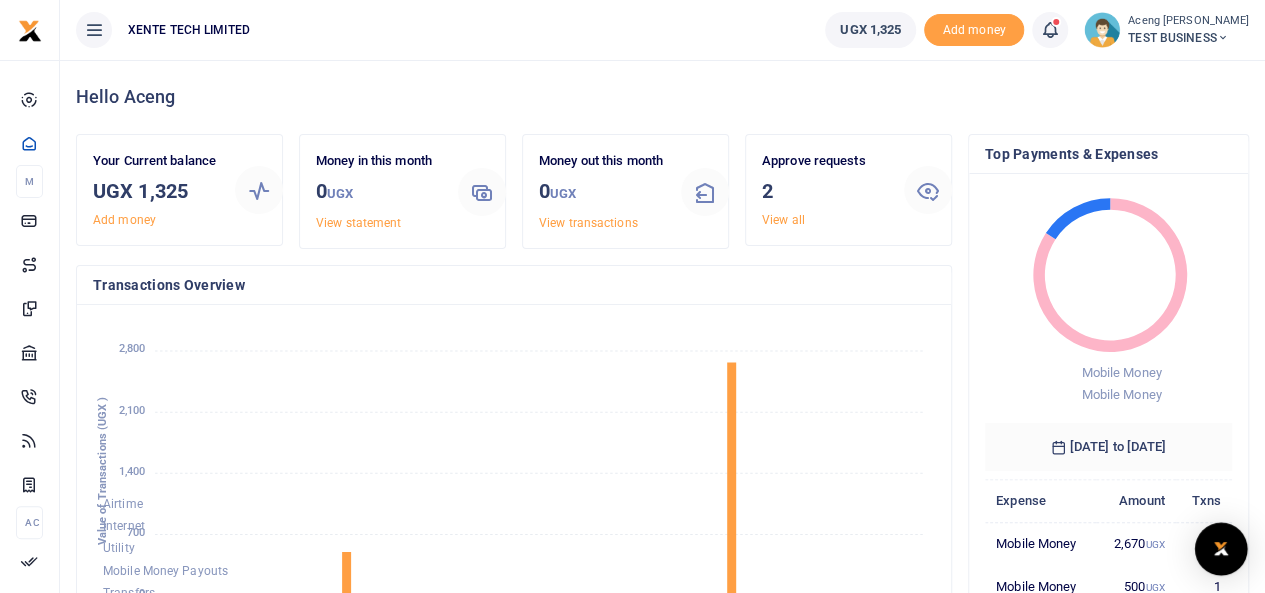 click at bounding box center [1221, 549] 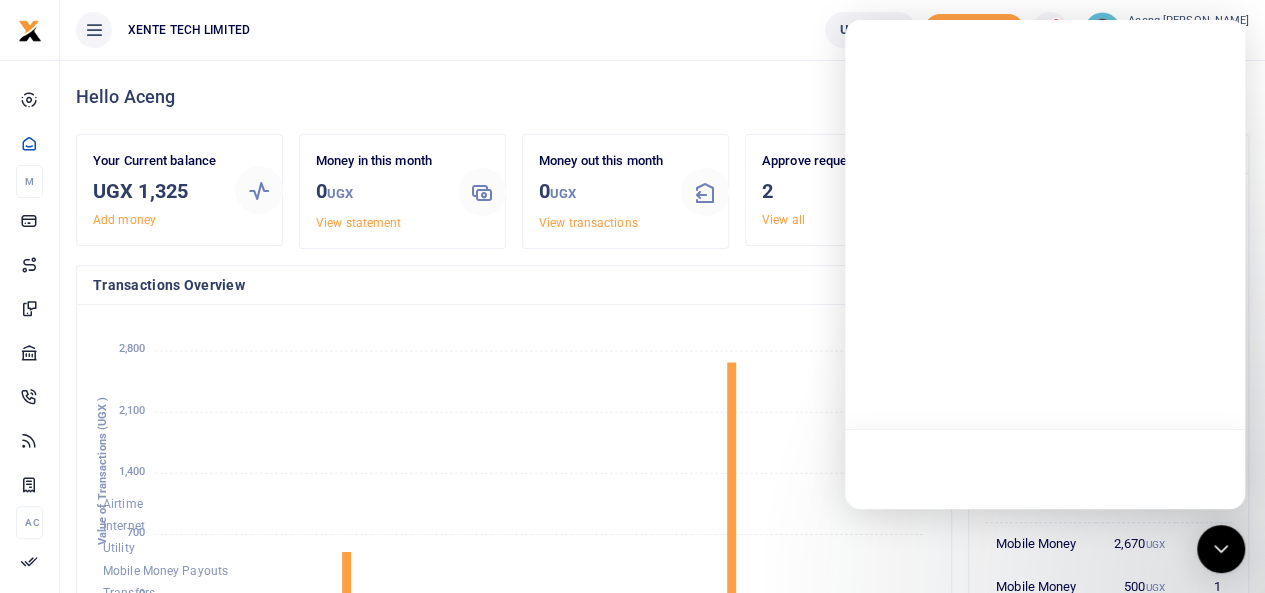 click at bounding box center [1045, 264] 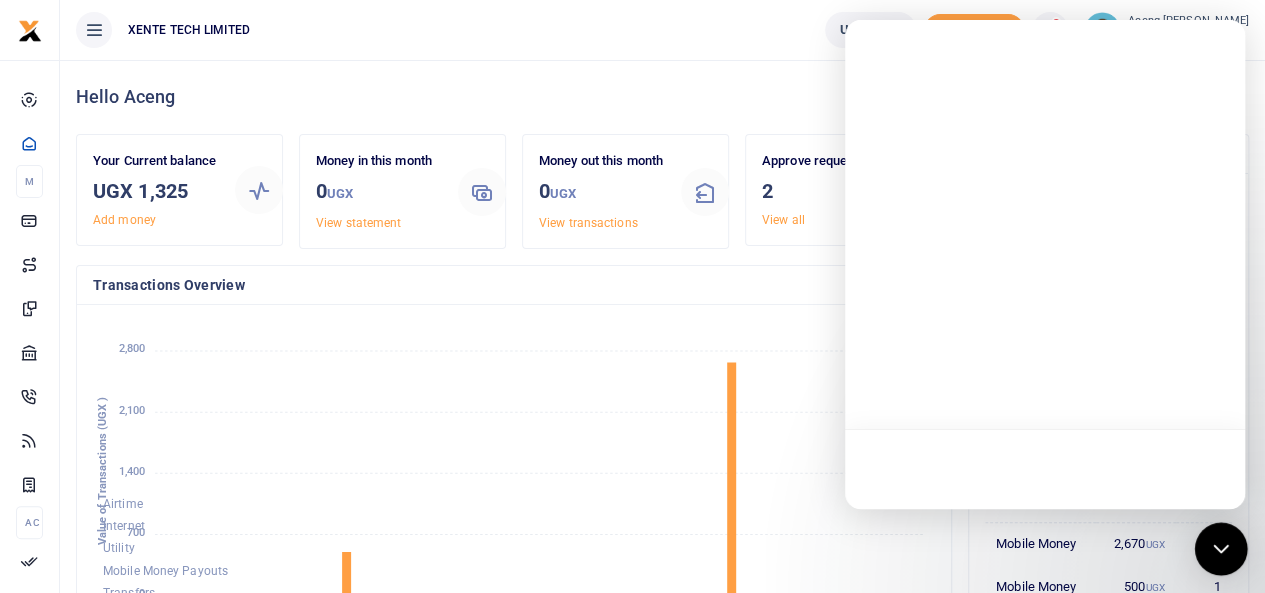 click 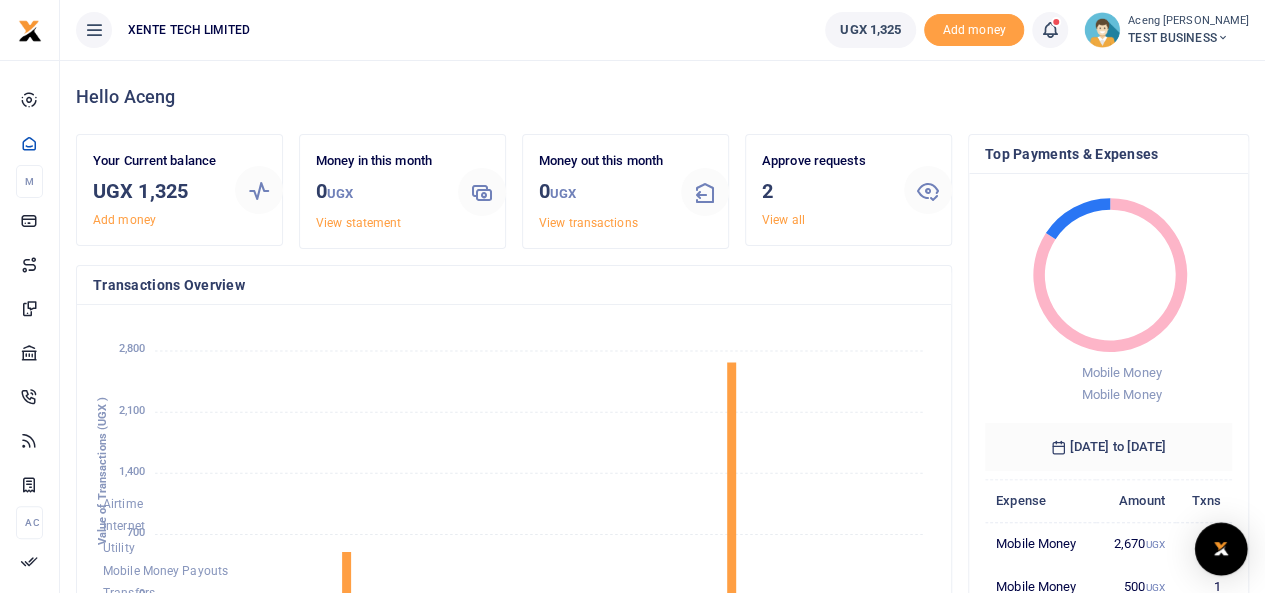 click at bounding box center (1221, 549) 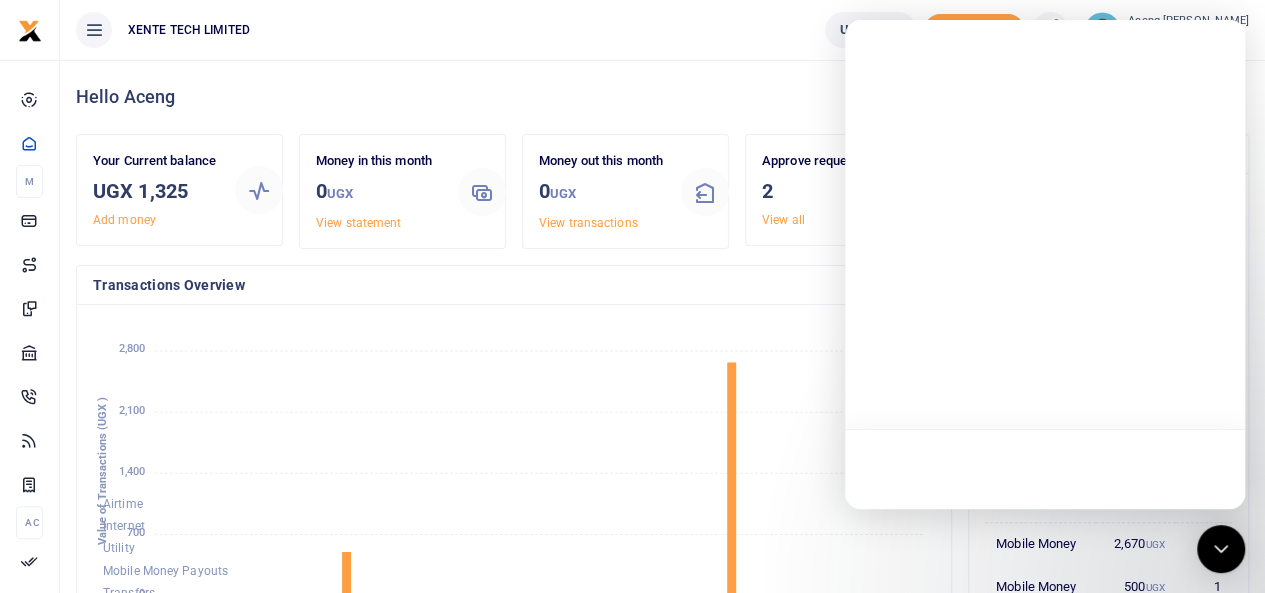 click at bounding box center (1045, 469) 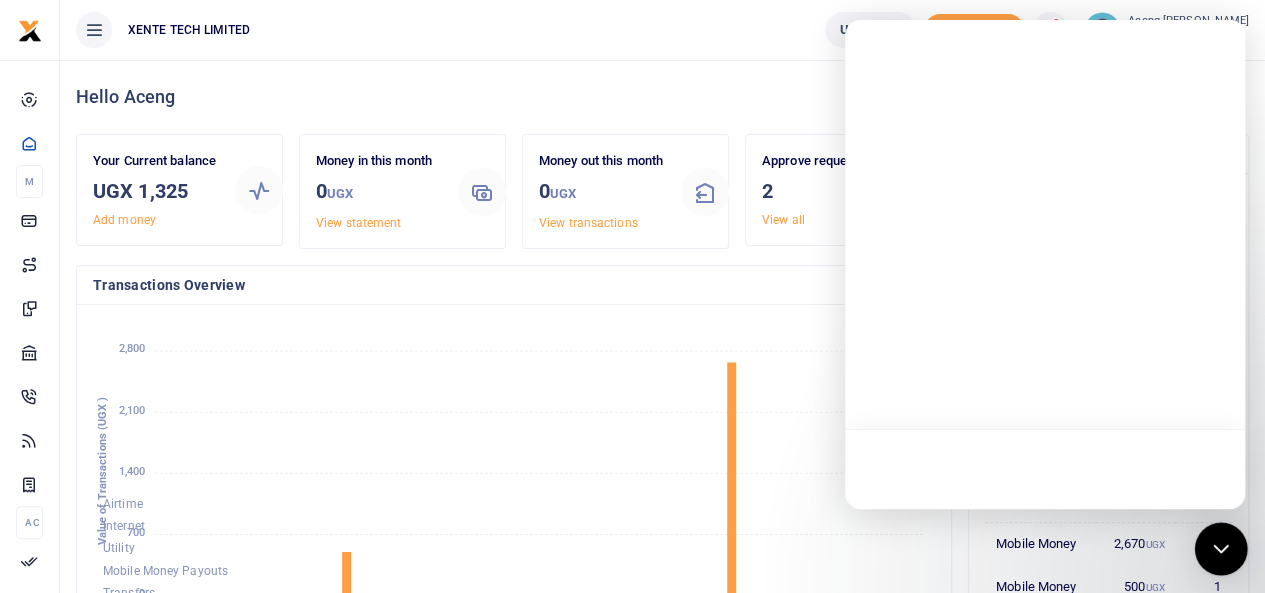 click 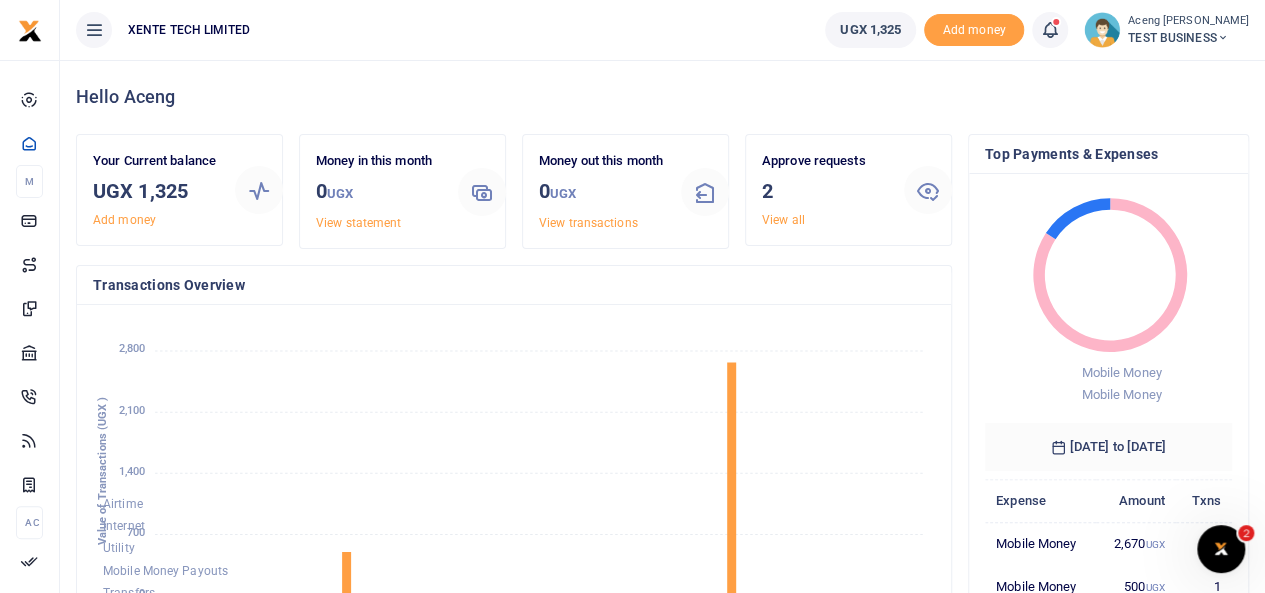 scroll, scrollTop: 0, scrollLeft: 0, axis: both 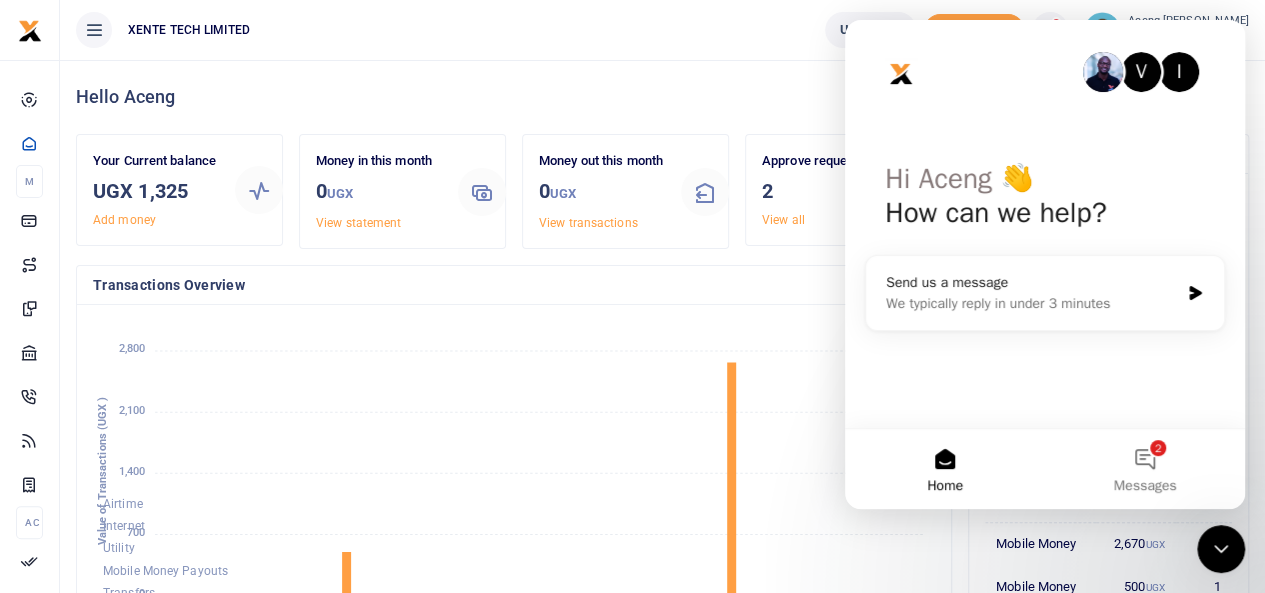 click on "Home" at bounding box center [945, 486] 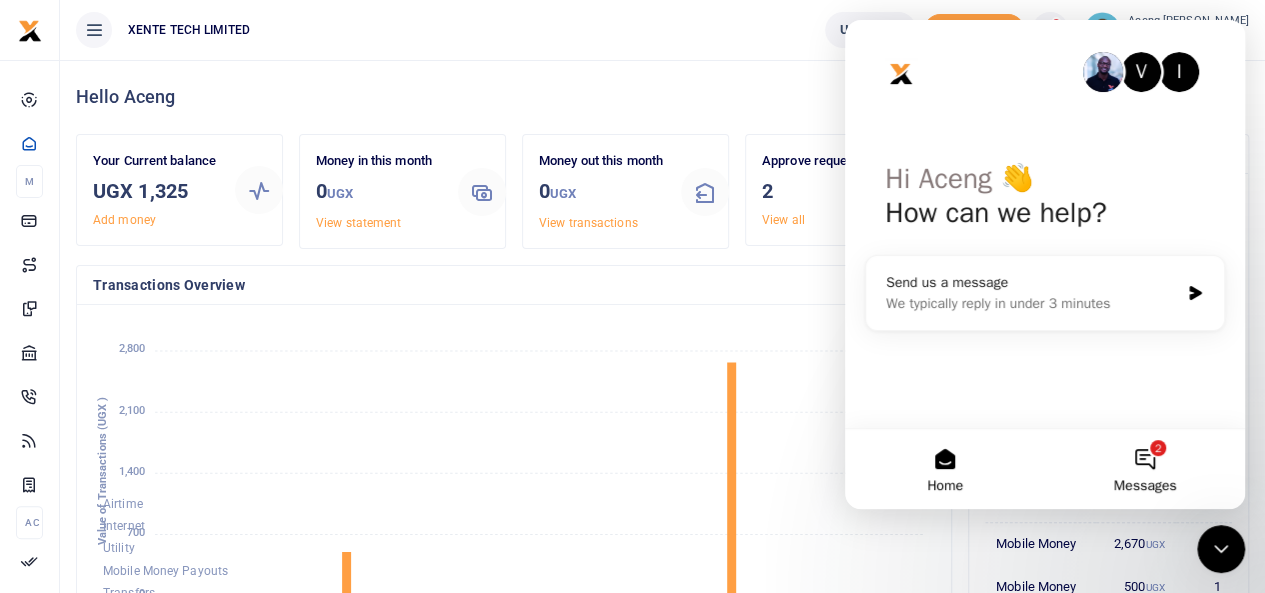click on "2 Messages" at bounding box center (1145, 469) 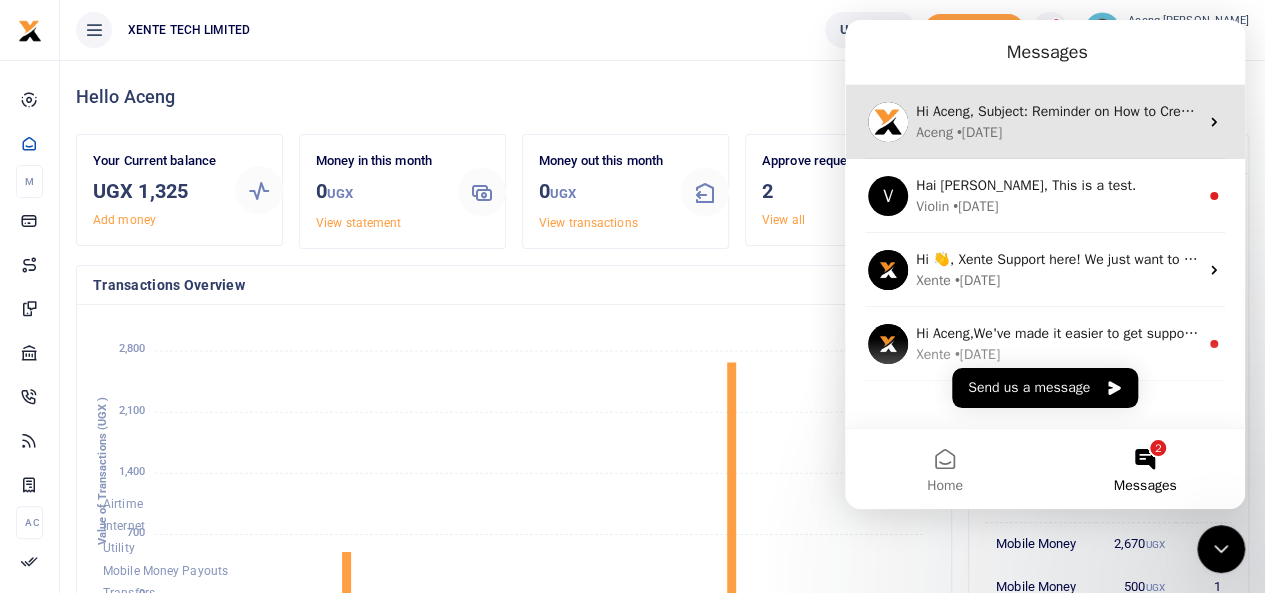 click on "Aceng •  [DATE]" at bounding box center (1057, 132) 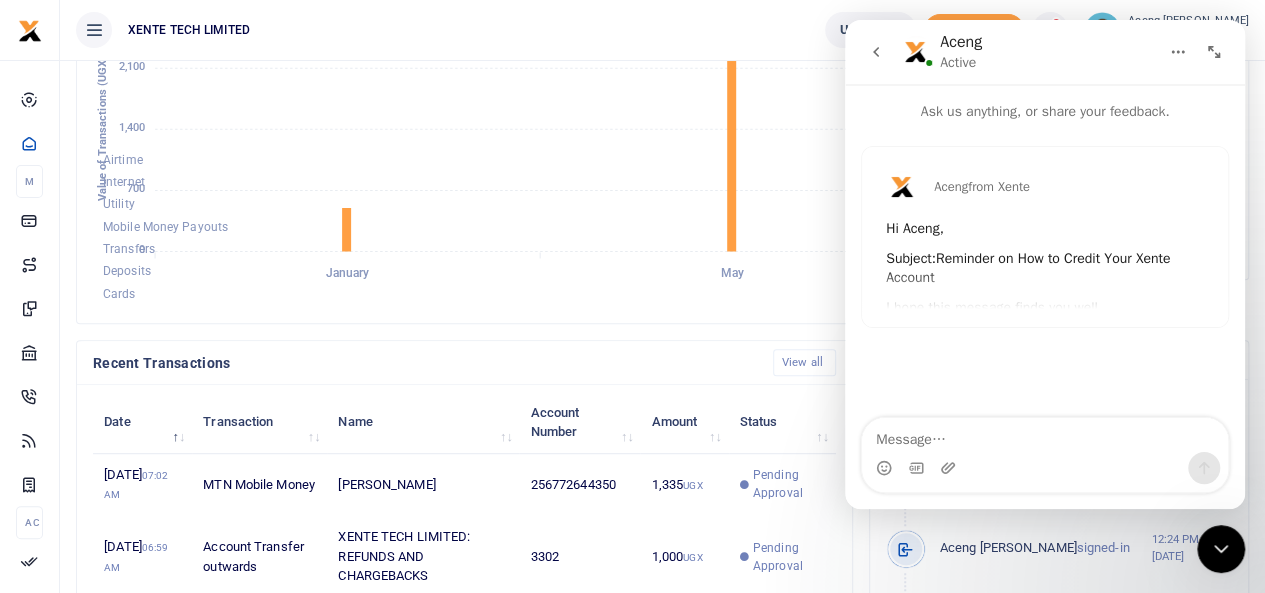 scroll, scrollTop: 364, scrollLeft: 0, axis: vertical 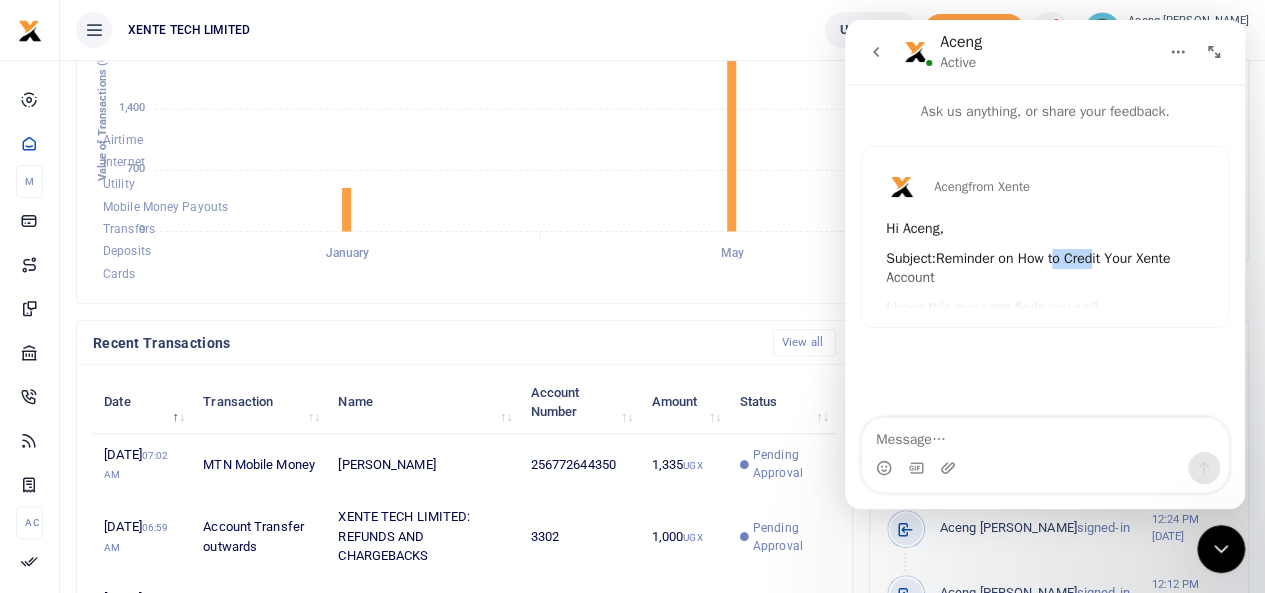 drag, startPoint x: 1091, startPoint y: 245, endPoint x: 1056, endPoint y: 244, distance: 35.014282 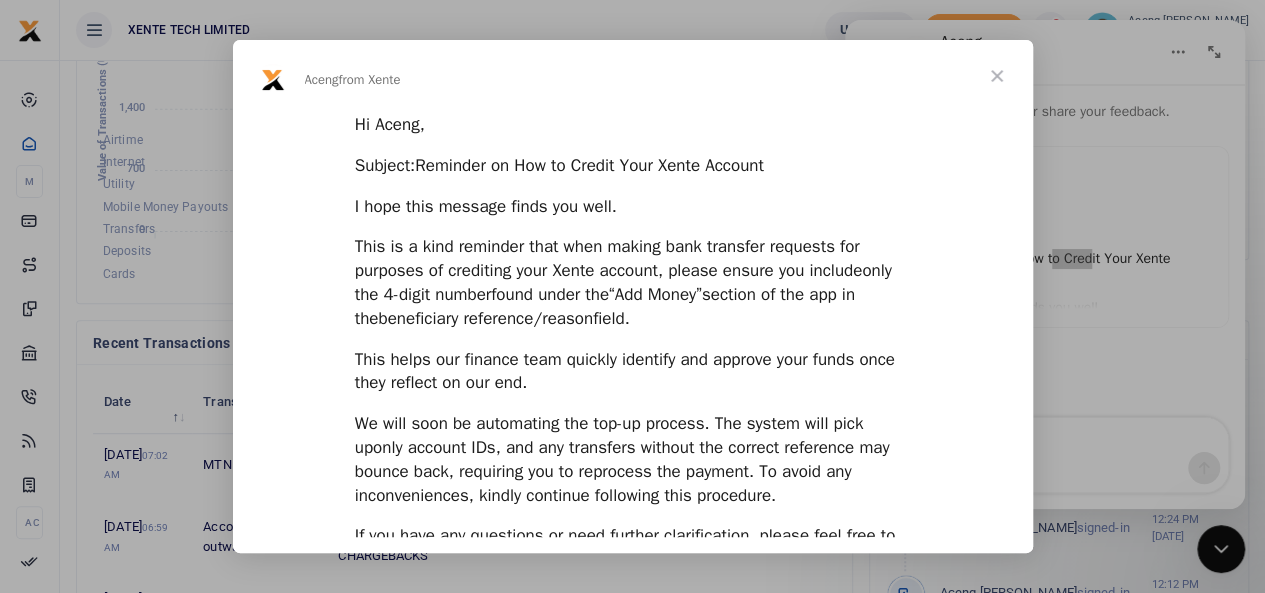 scroll, scrollTop: 0, scrollLeft: 0, axis: both 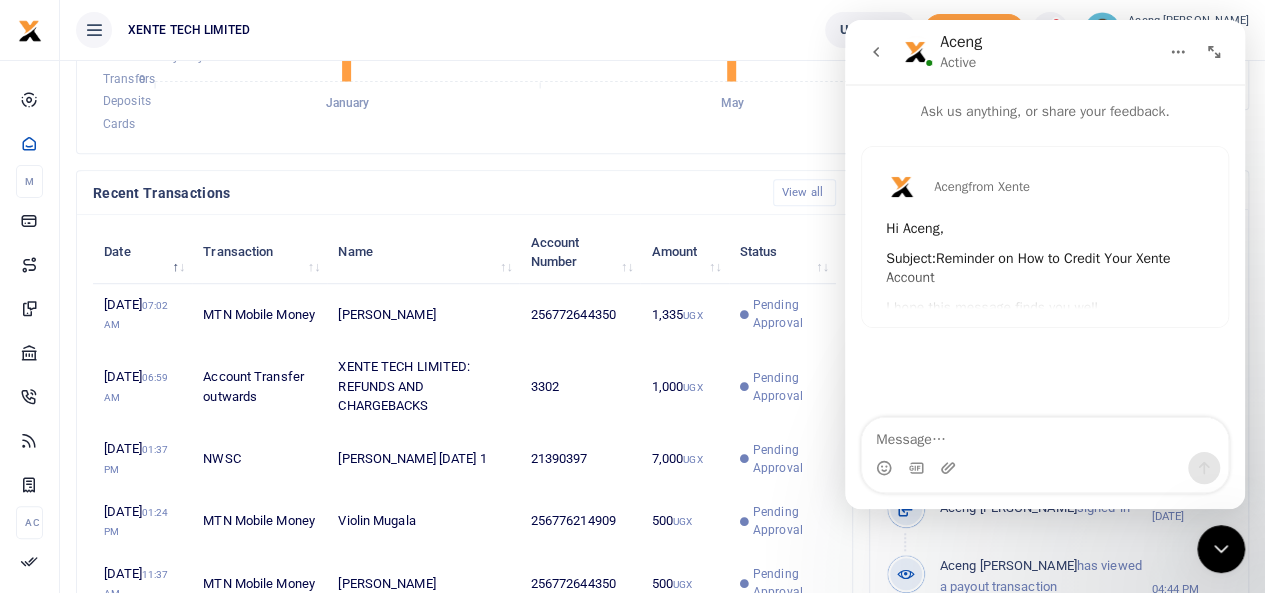click on "Subject:  Reminder on How to Credit Your Xente Account" at bounding box center (1045, 268) 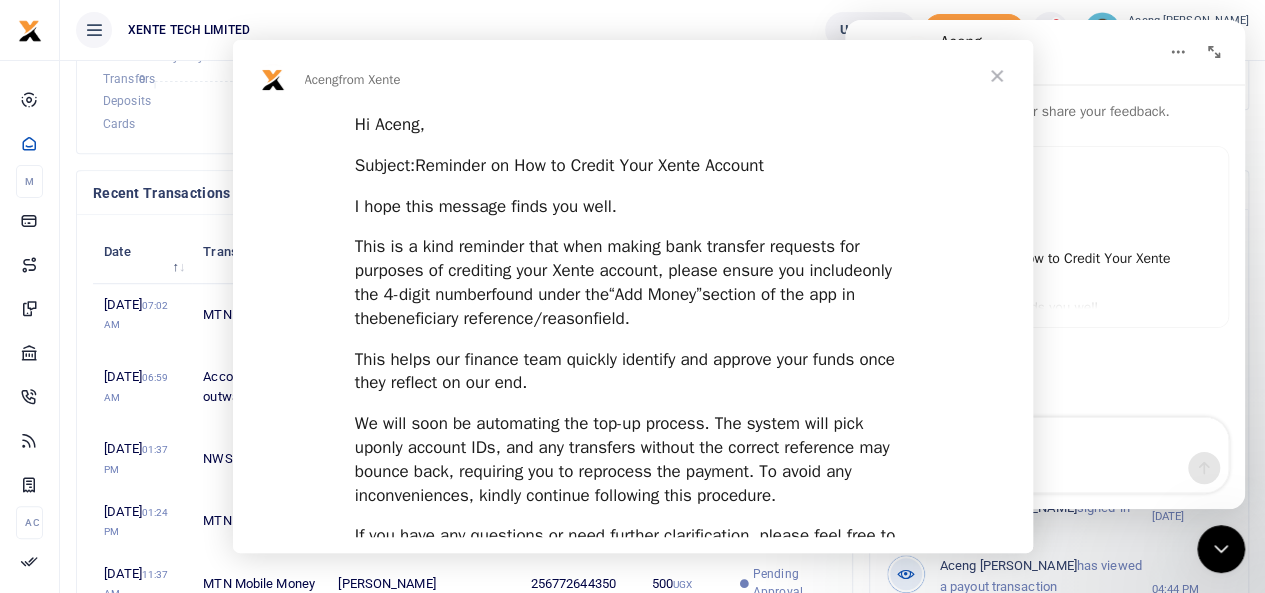 scroll, scrollTop: 0, scrollLeft: 0, axis: both 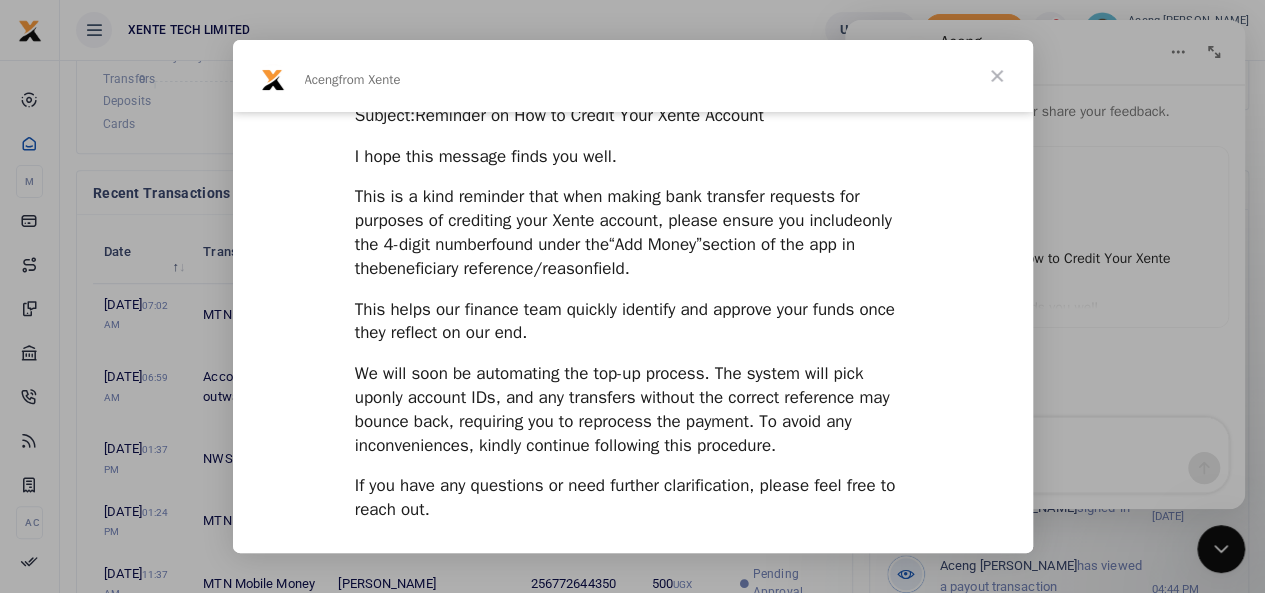click at bounding box center (997, 76) 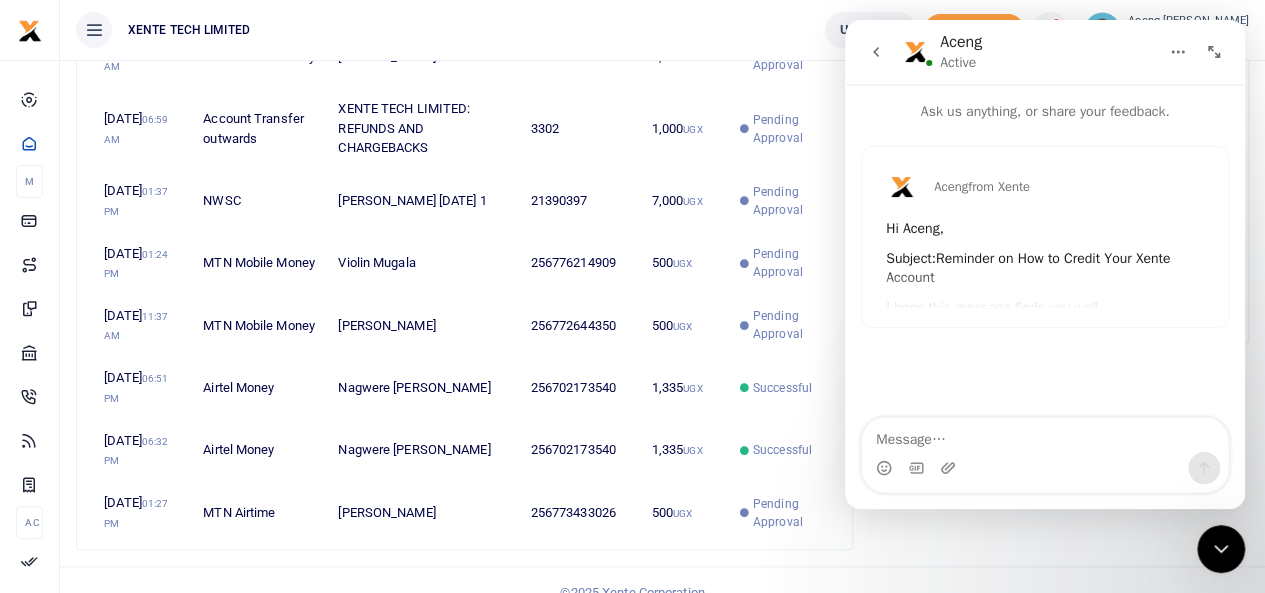 scroll, scrollTop: 811, scrollLeft: 0, axis: vertical 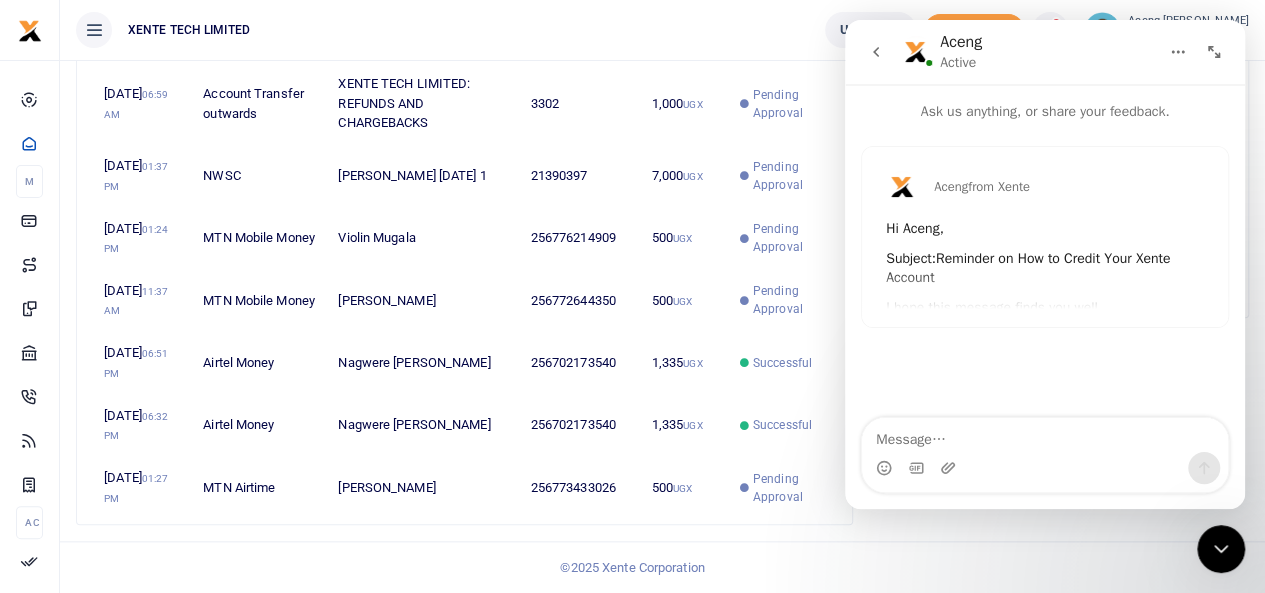 click on "Hi Aceng, Subject:  Reminder on How to Credit Your Xente Account I hope this message finds you well. This is a kind reminder that when making bank transfer requests for purposes of crediting your Xente account, please ensure you include  only the 4-digit number  found under the  “Add Money”  section of the app in the  beneficiary   reference/reason  field. This helps our finance team quickly identify and approve your funds once they reflect on our end. We will soon be automating the top-up process. The system will pick up  only account IDs , and any transfers without the correct reference may bounce back, requiring you to reprocess the payment. To avoid any inconveniences, kindly continue following this procedure. If you have any questions or need further clarification, please feel free to reach out." at bounding box center [1045, 435] 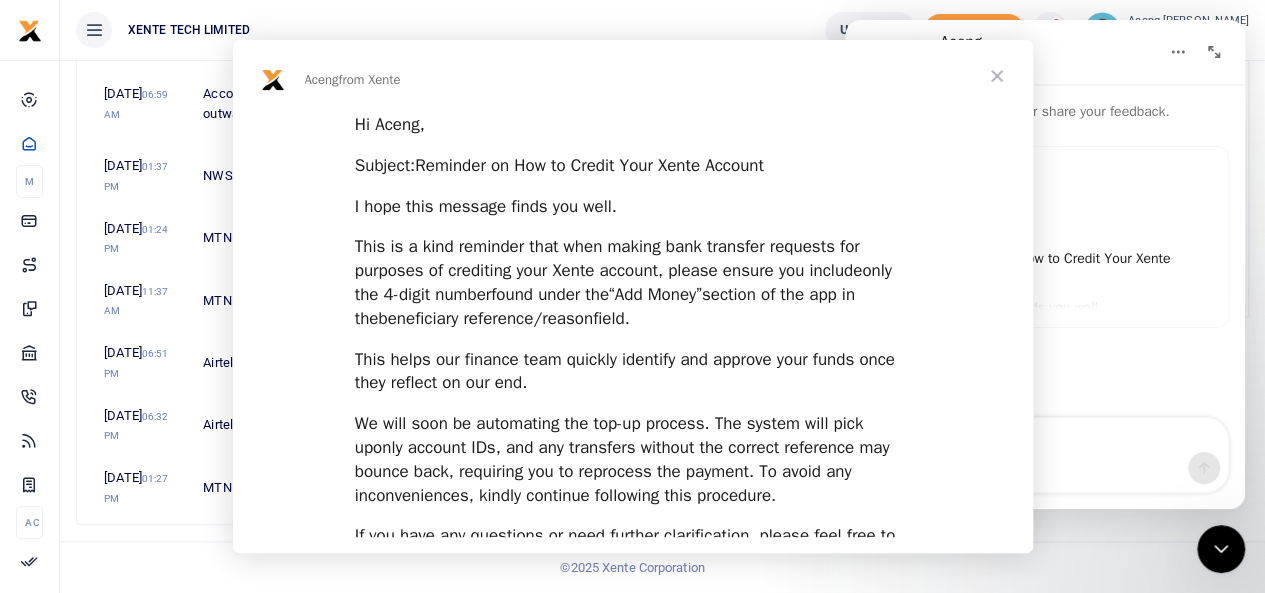 scroll, scrollTop: 0, scrollLeft: 0, axis: both 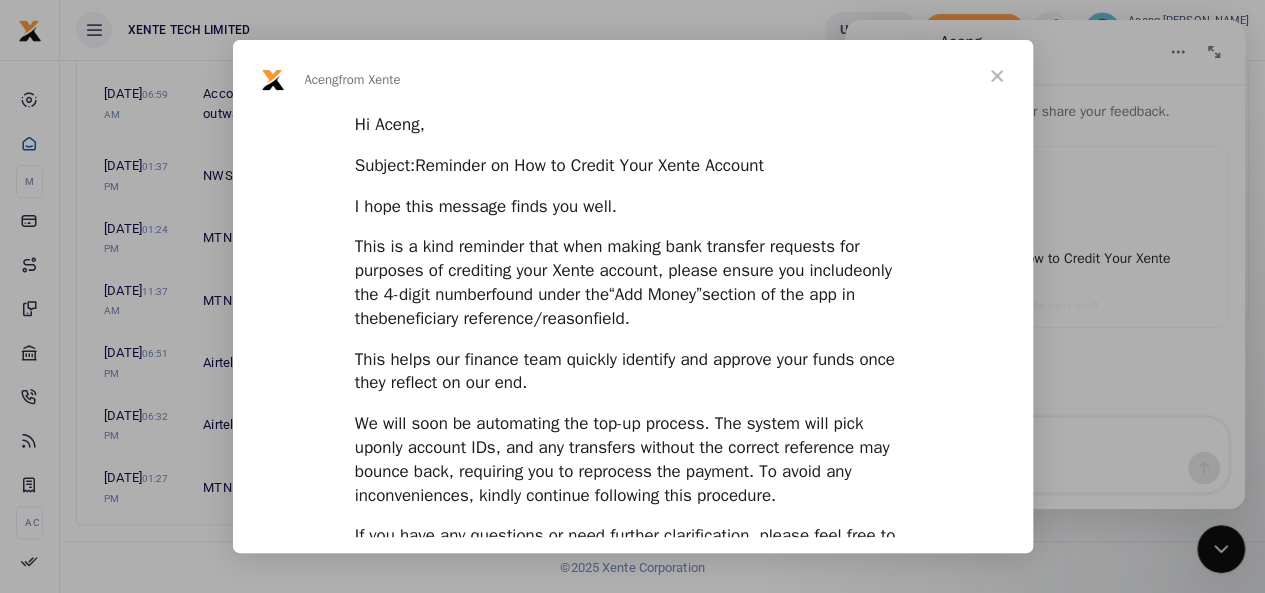 click at bounding box center [997, 76] 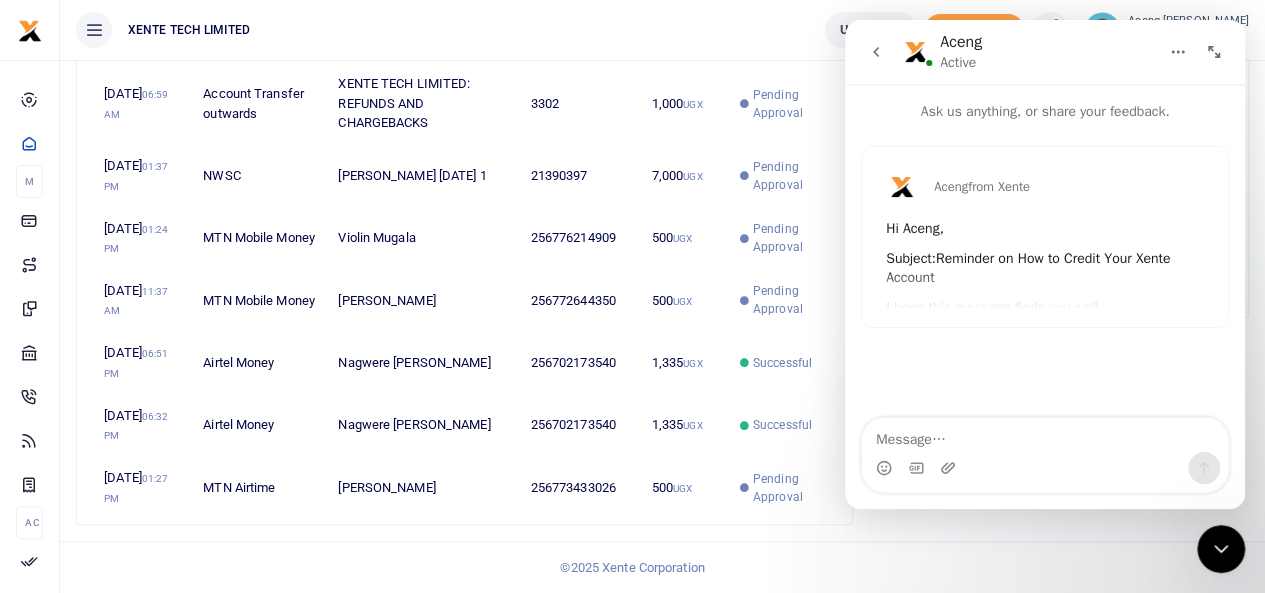 click 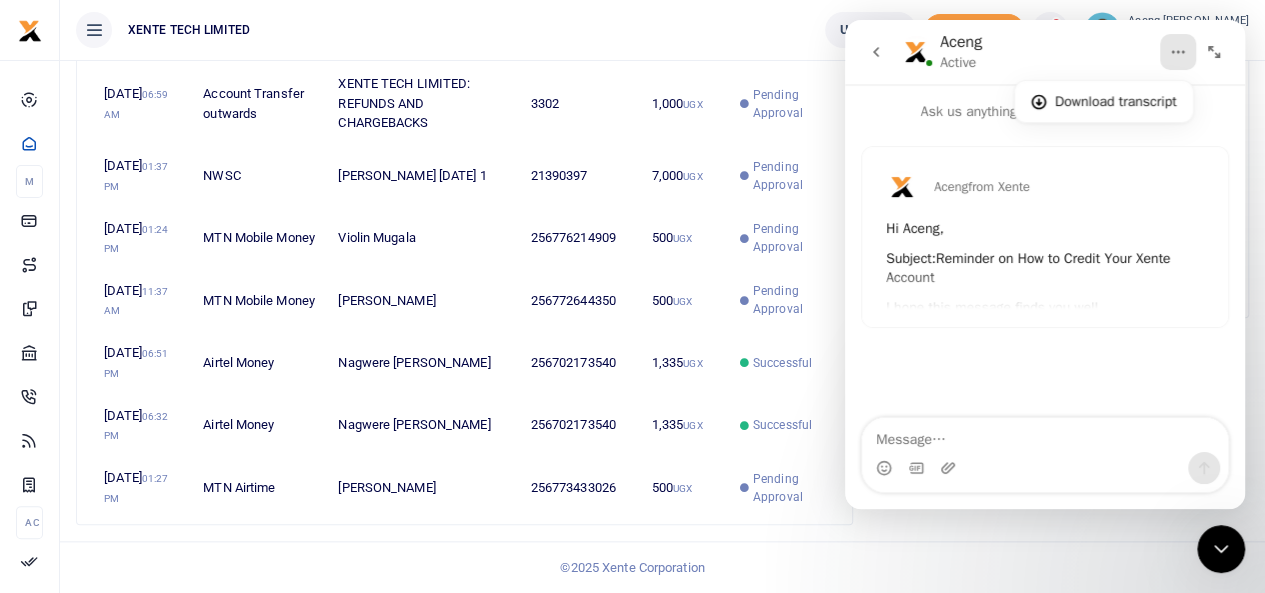 click 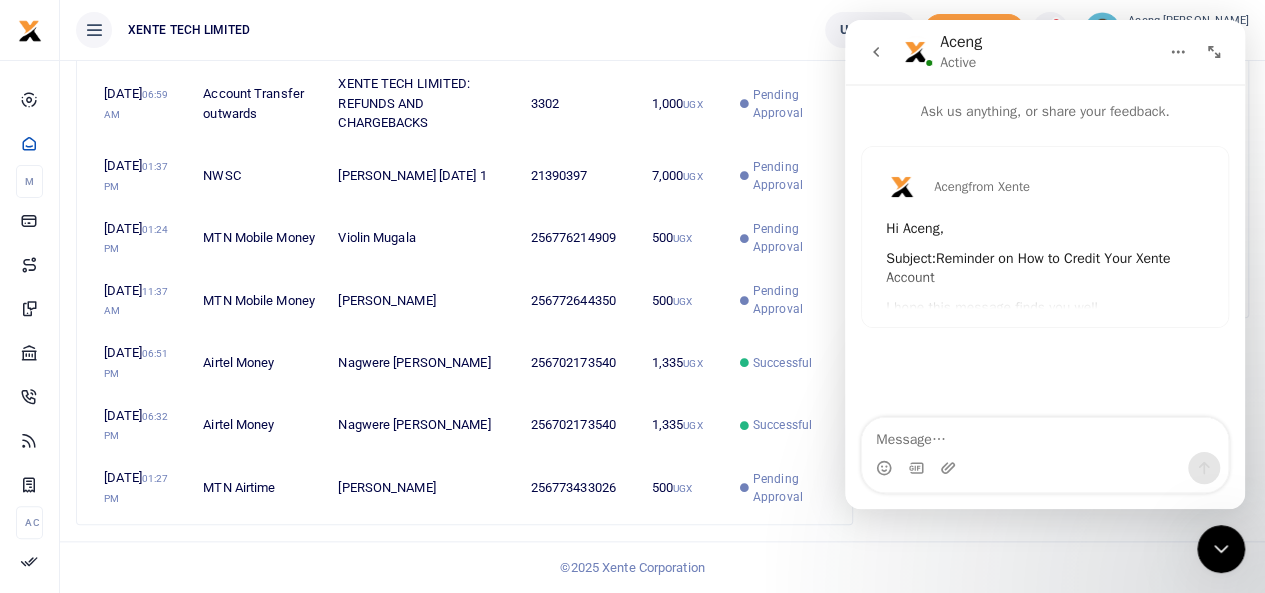 click 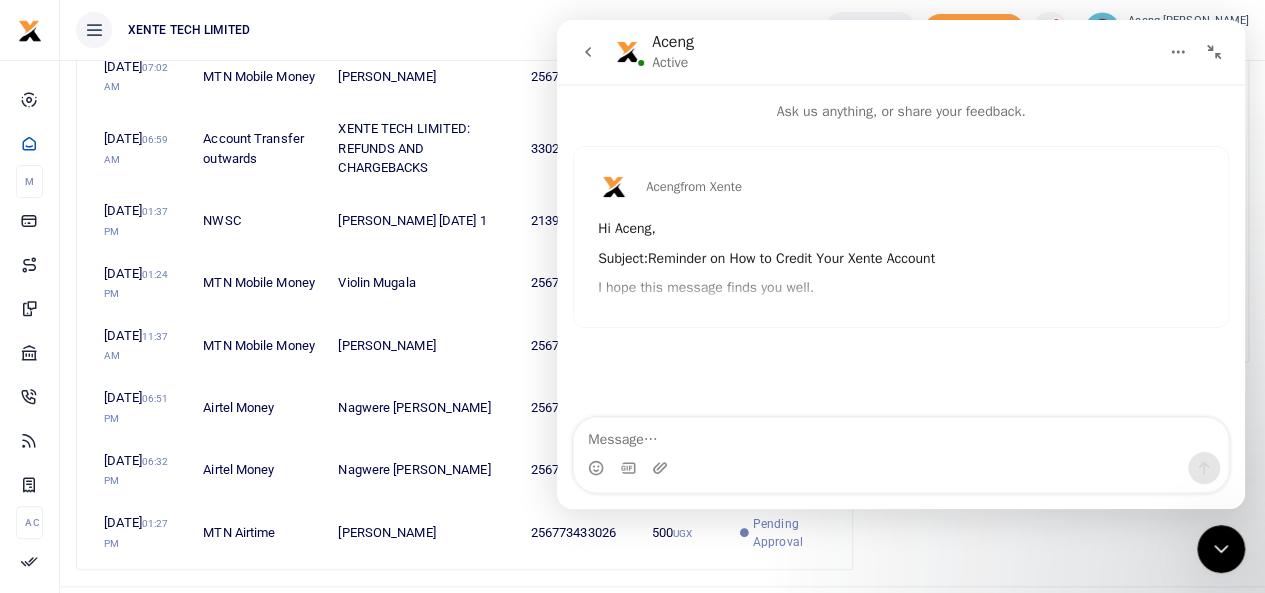 scroll, scrollTop: 798, scrollLeft: 0, axis: vertical 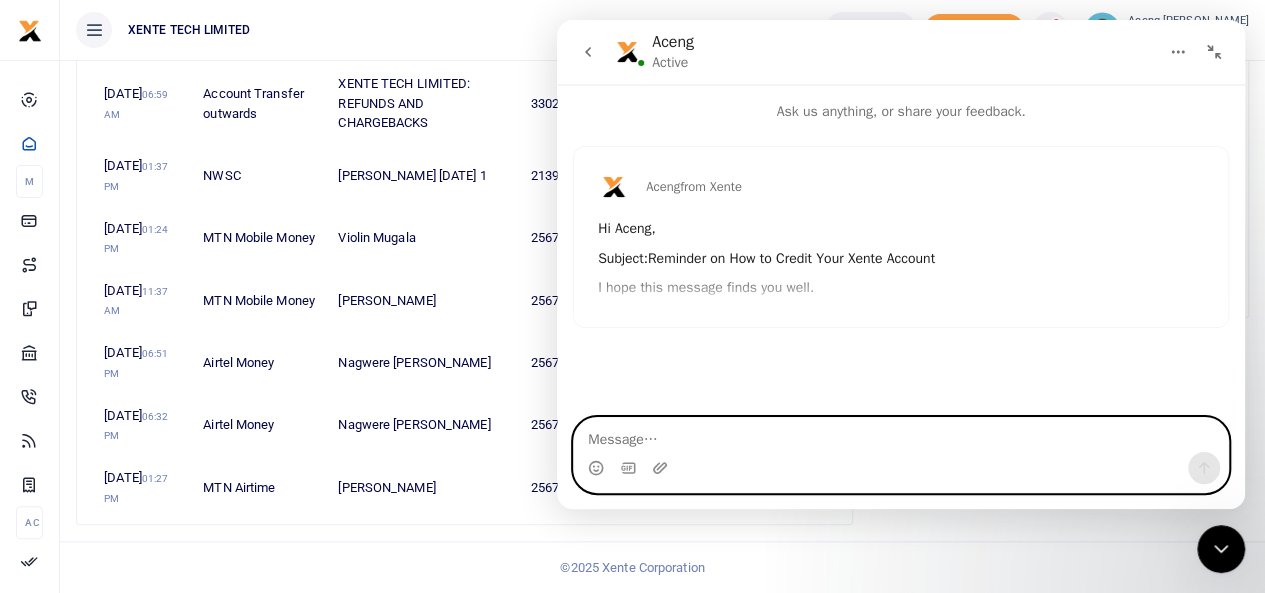 click at bounding box center (901, 435) 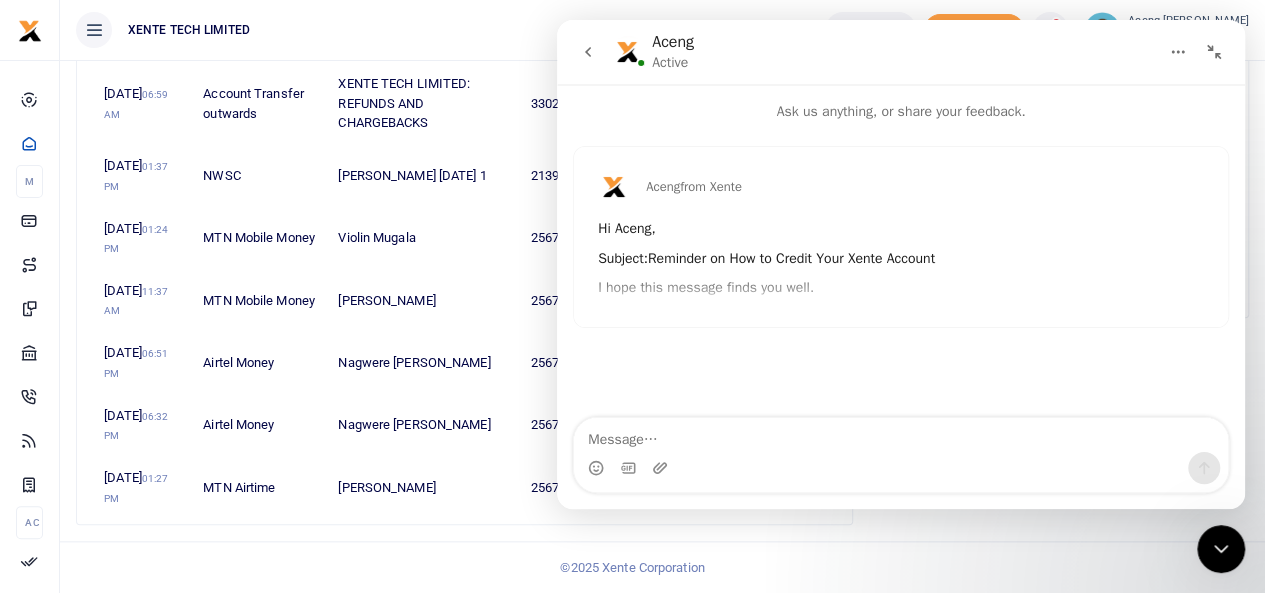 click on "Subject:  Reminder on How to Credit Your Xente Account" at bounding box center (901, 259) 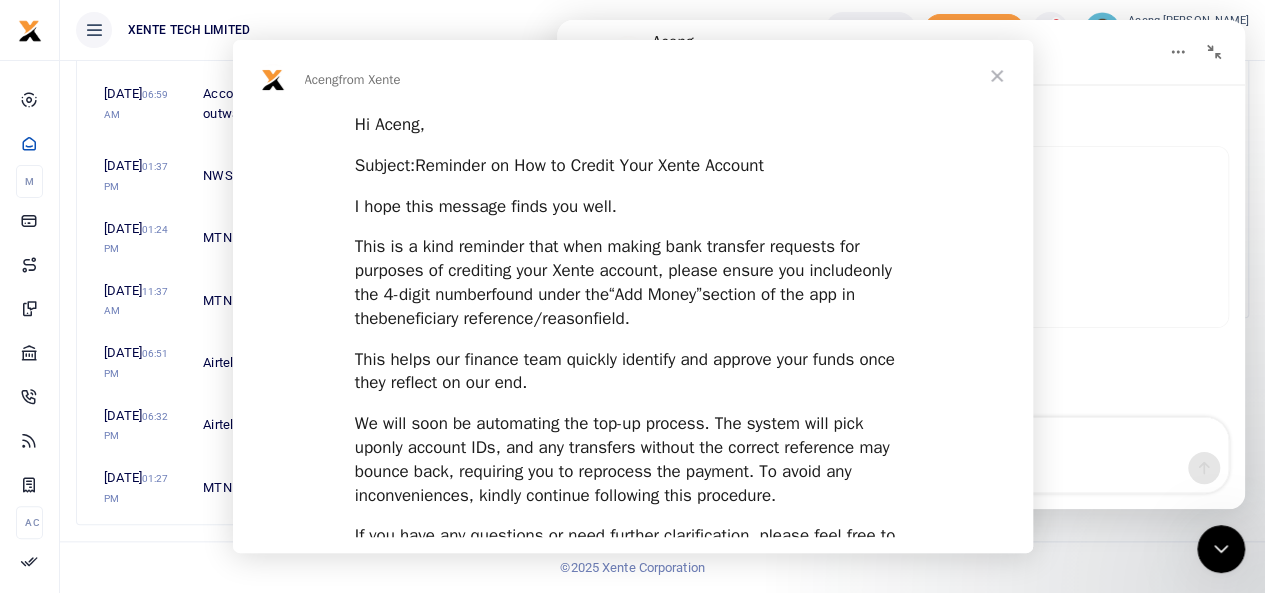 scroll, scrollTop: 0, scrollLeft: 0, axis: both 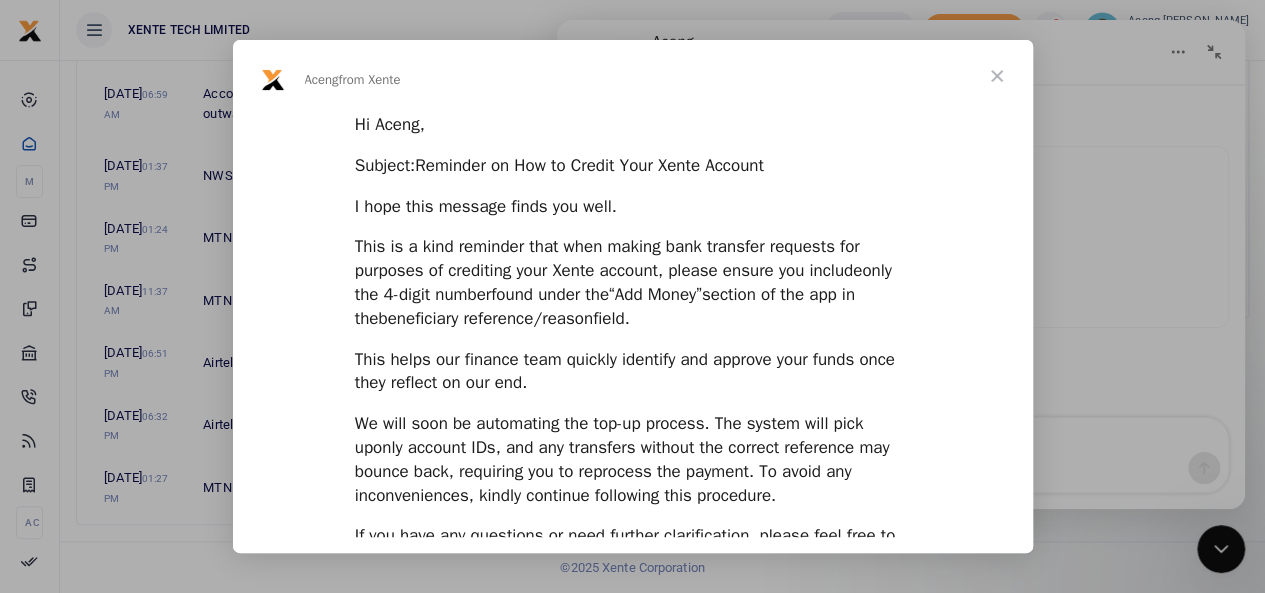 click at bounding box center (997, 76) 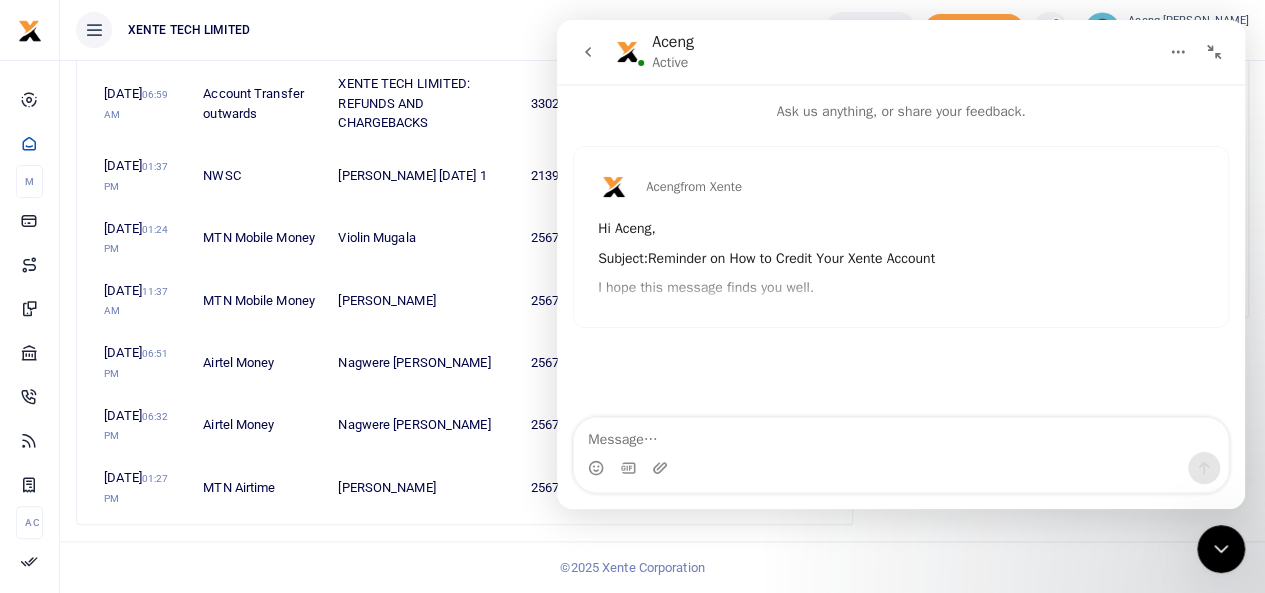 scroll, scrollTop: 811, scrollLeft: 0, axis: vertical 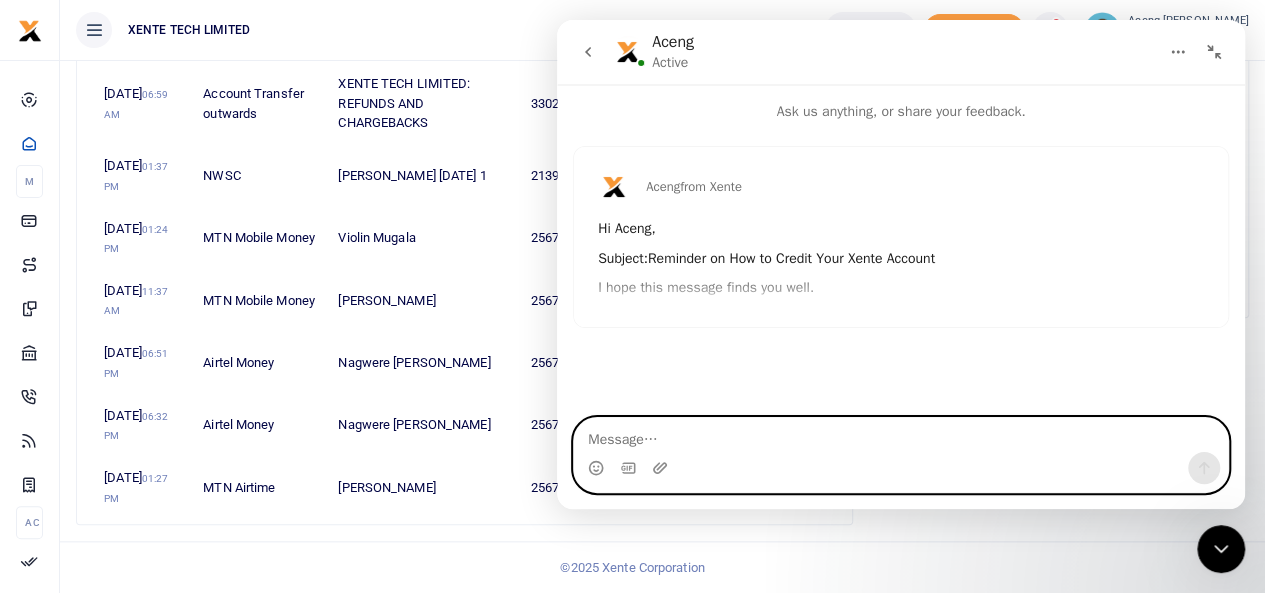 click at bounding box center [901, 435] 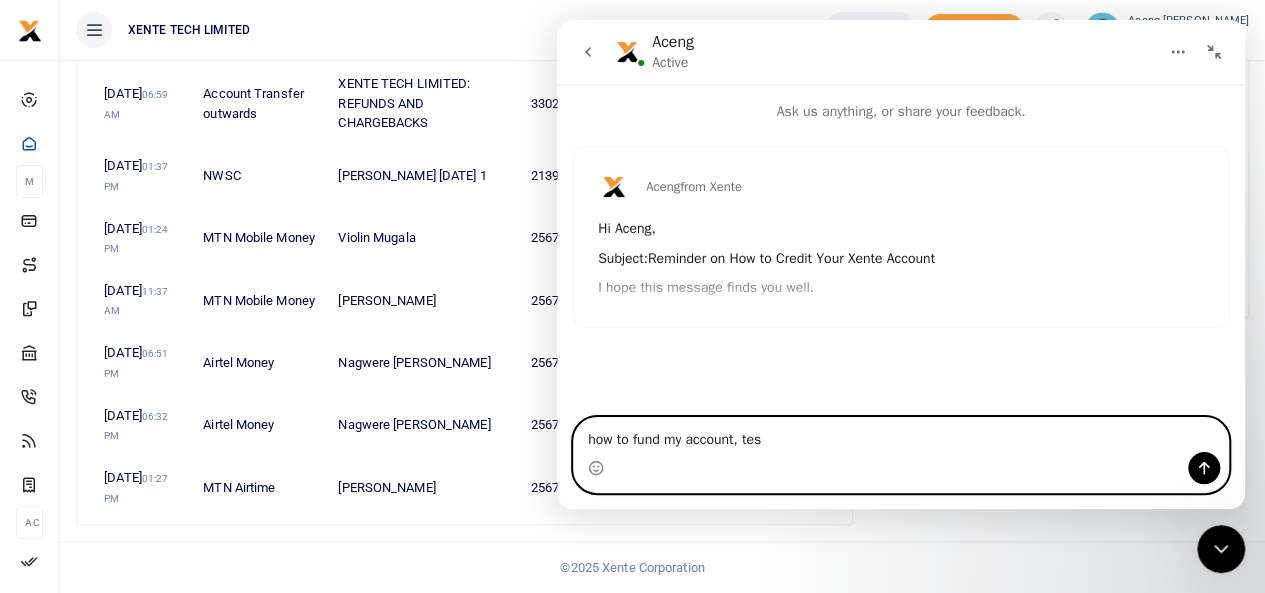 type on "how to fund my account, test" 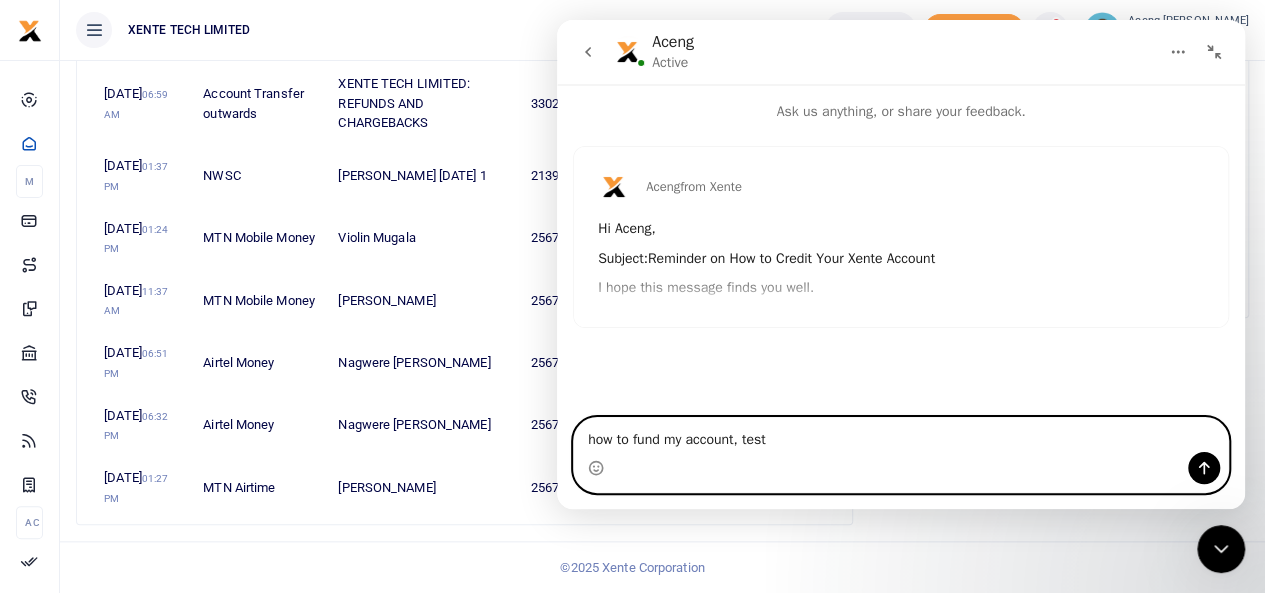 type 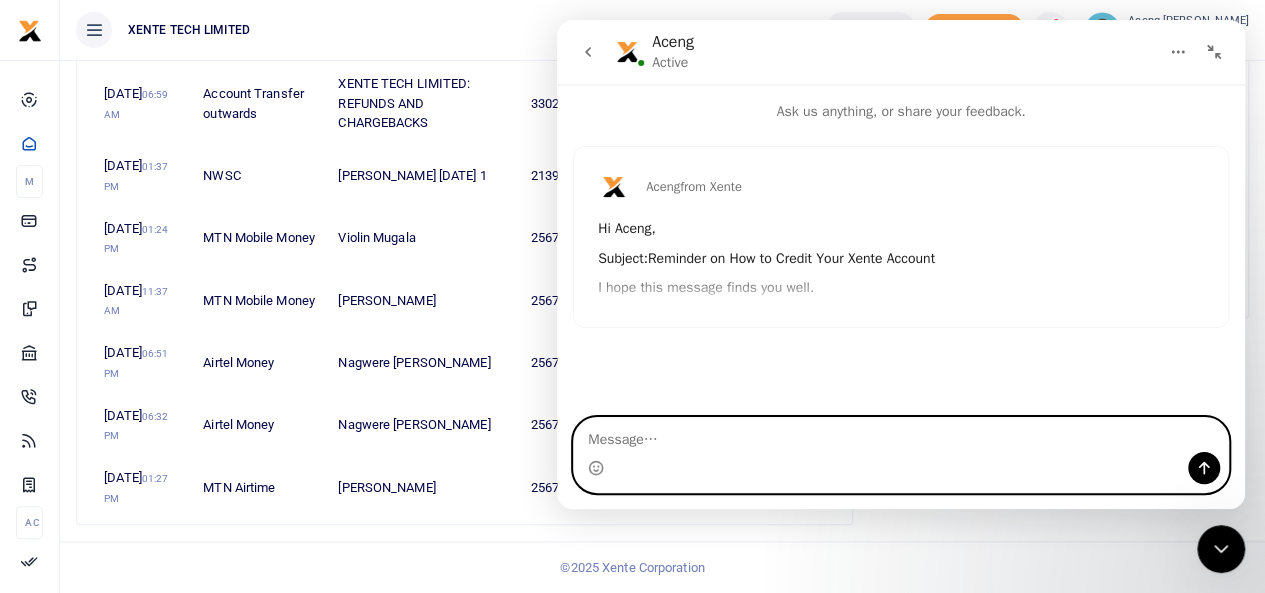 scroll, scrollTop: 16, scrollLeft: 0, axis: vertical 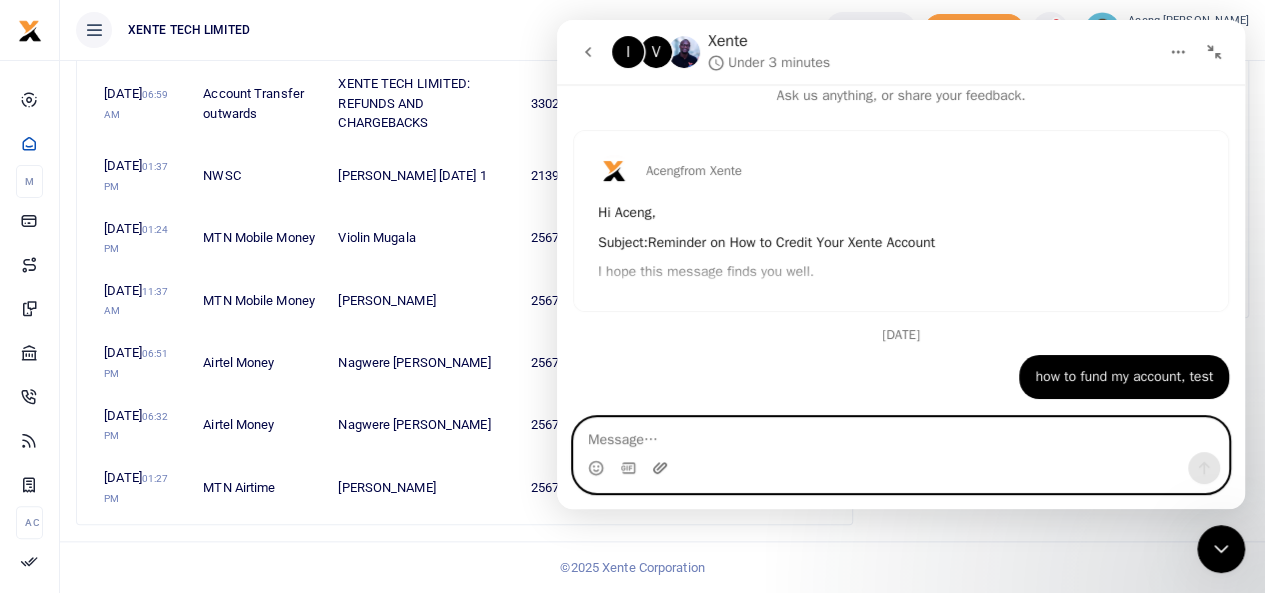 click 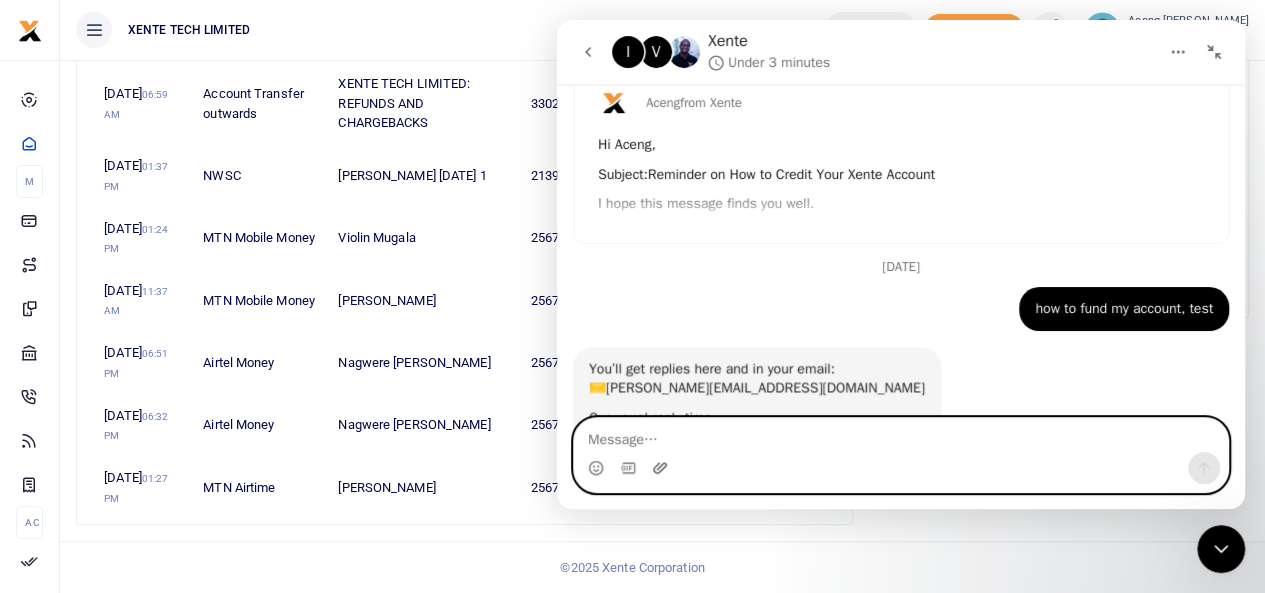scroll, scrollTop: 220, scrollLeft: 0, axis: vertical 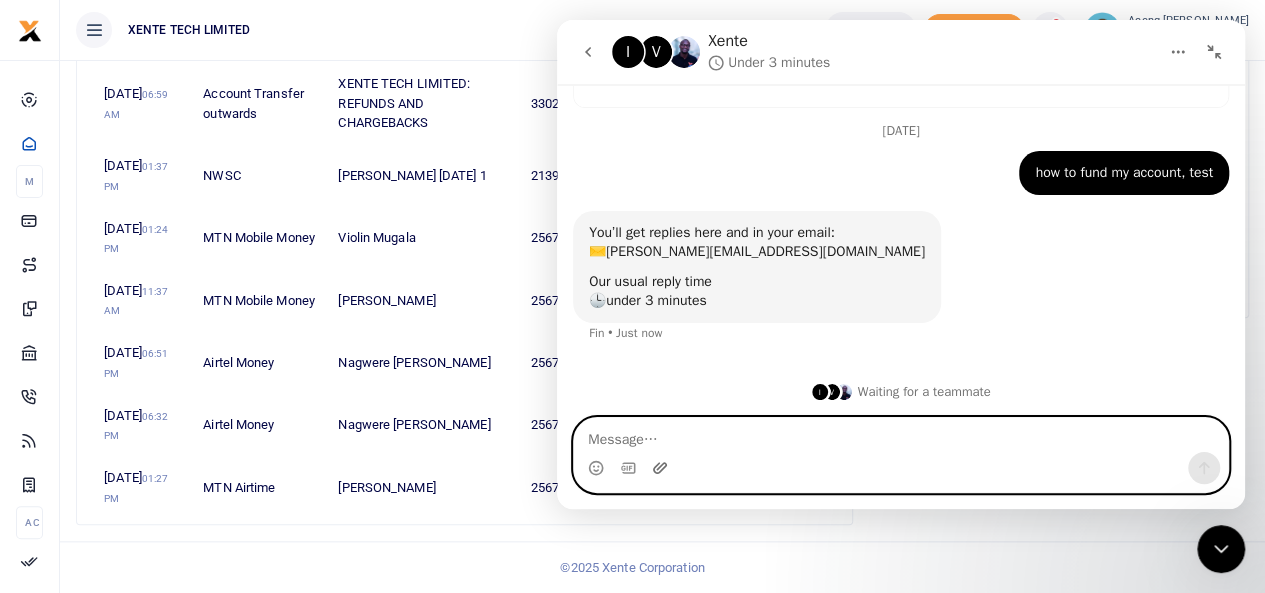 click 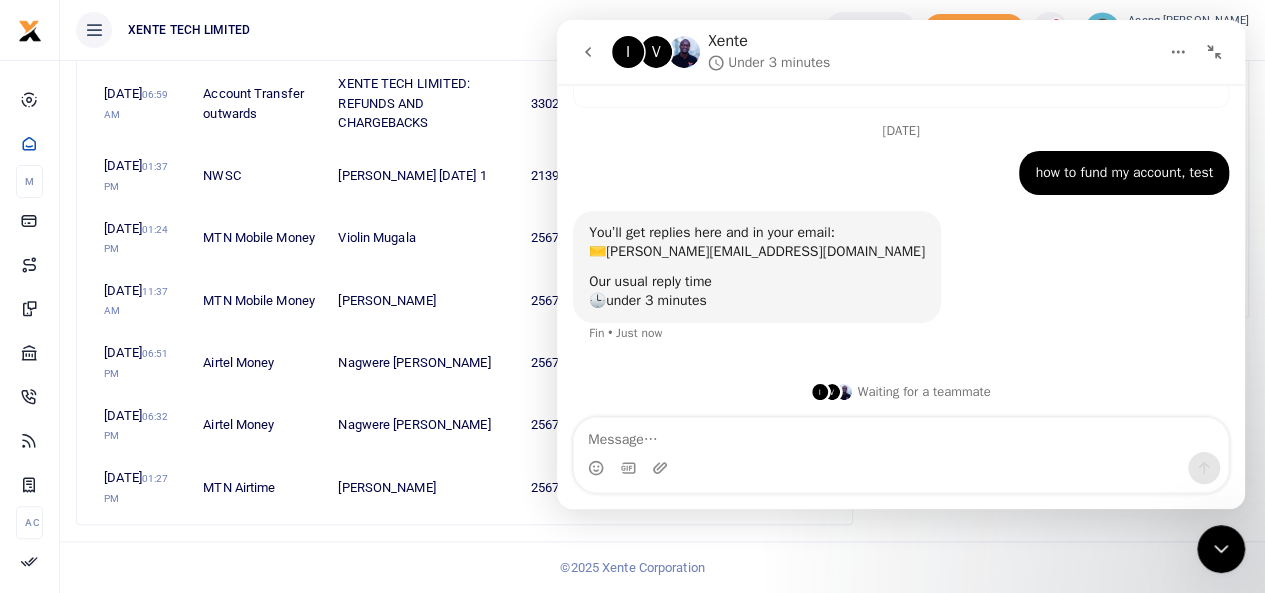 scroll, scrollTop: 70, scrollLeft: 0, axis: vertical 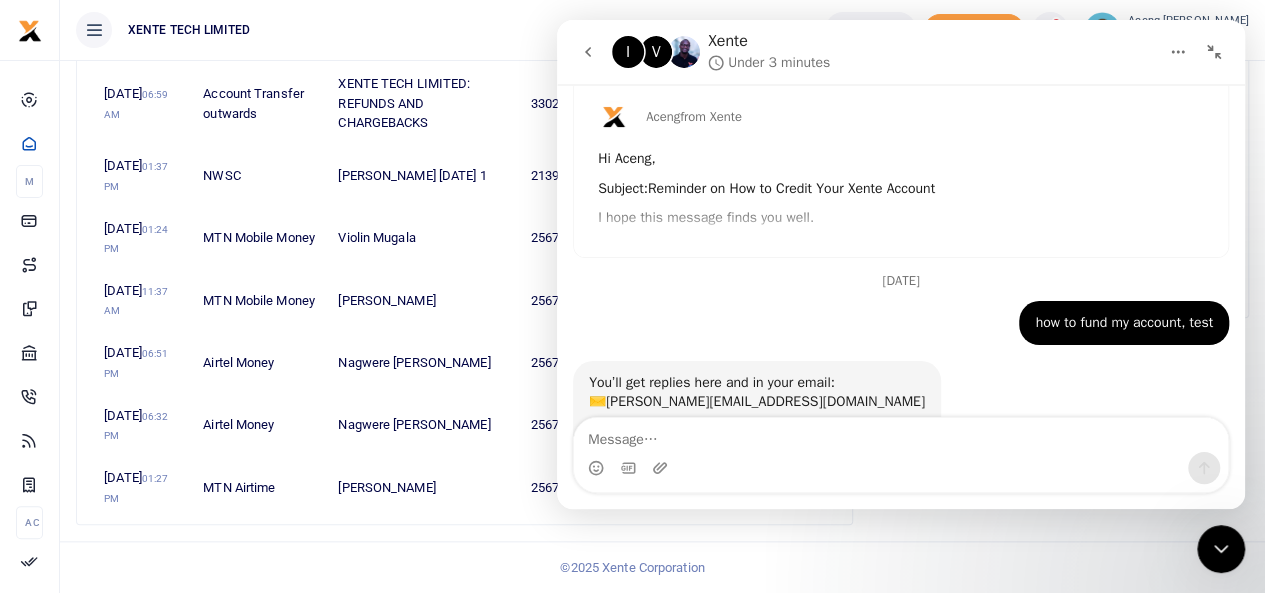 click at bounding box center (1214, 52) 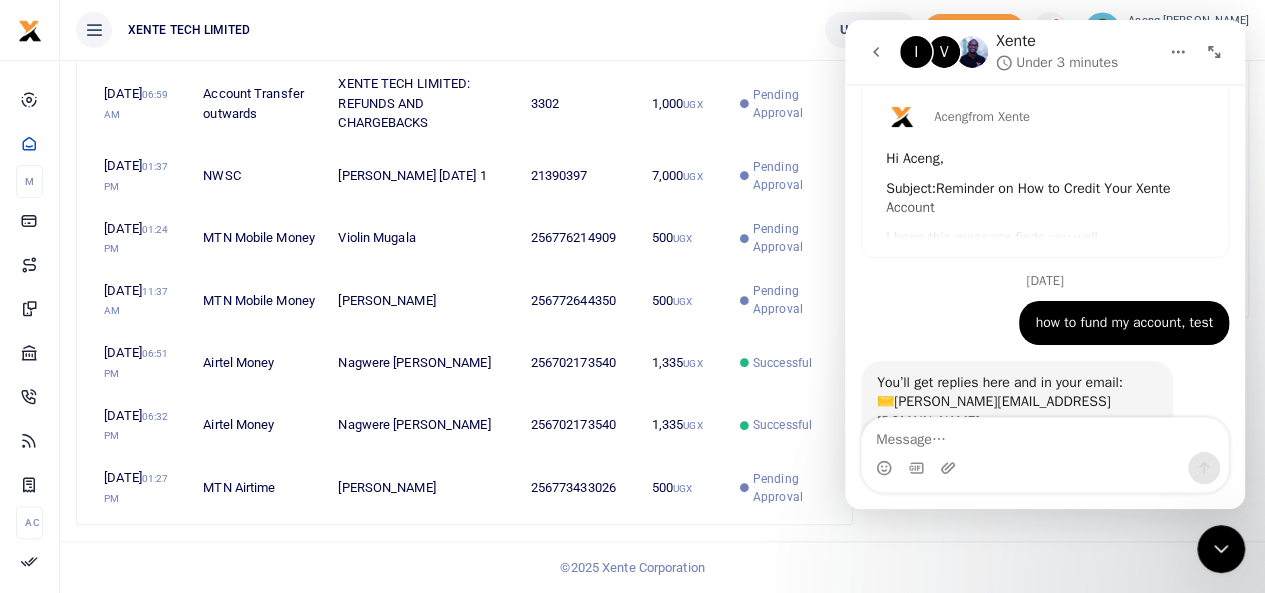 click 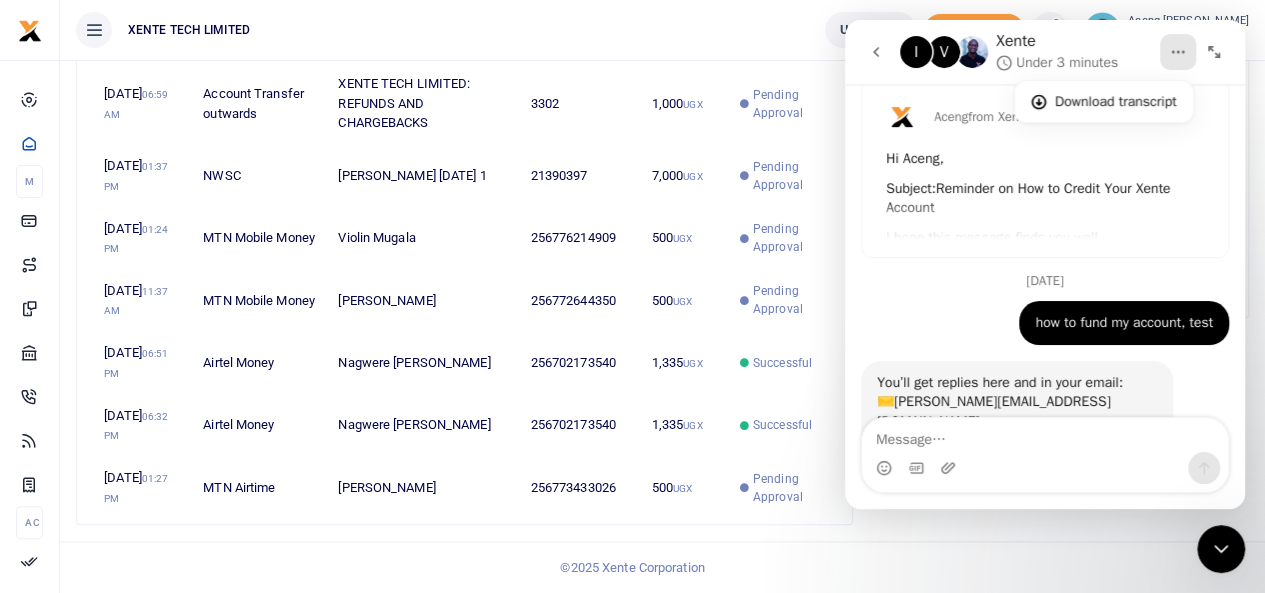 click 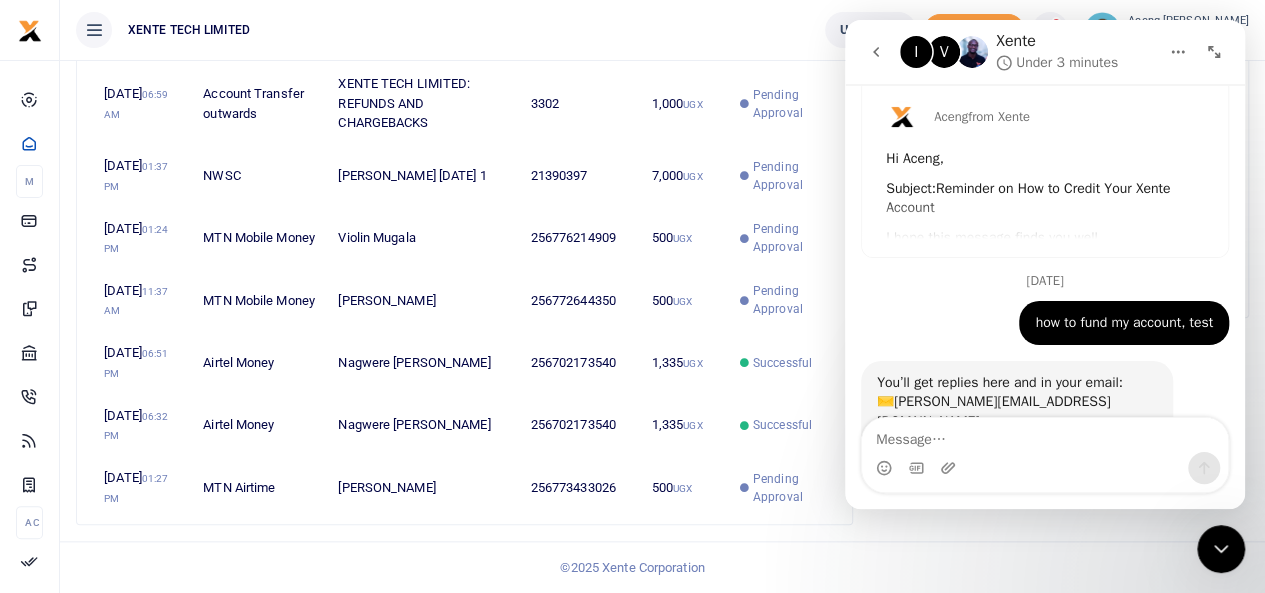 click 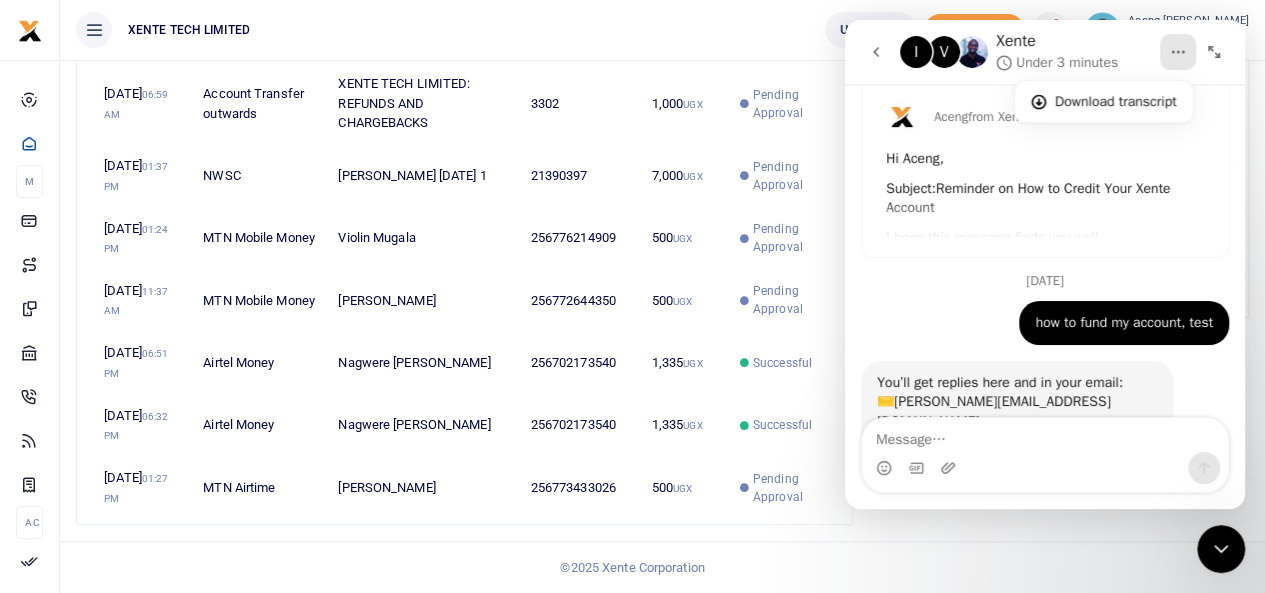 scroll, scrollTop: 220, scrollLeft: 0, axis: vertical 